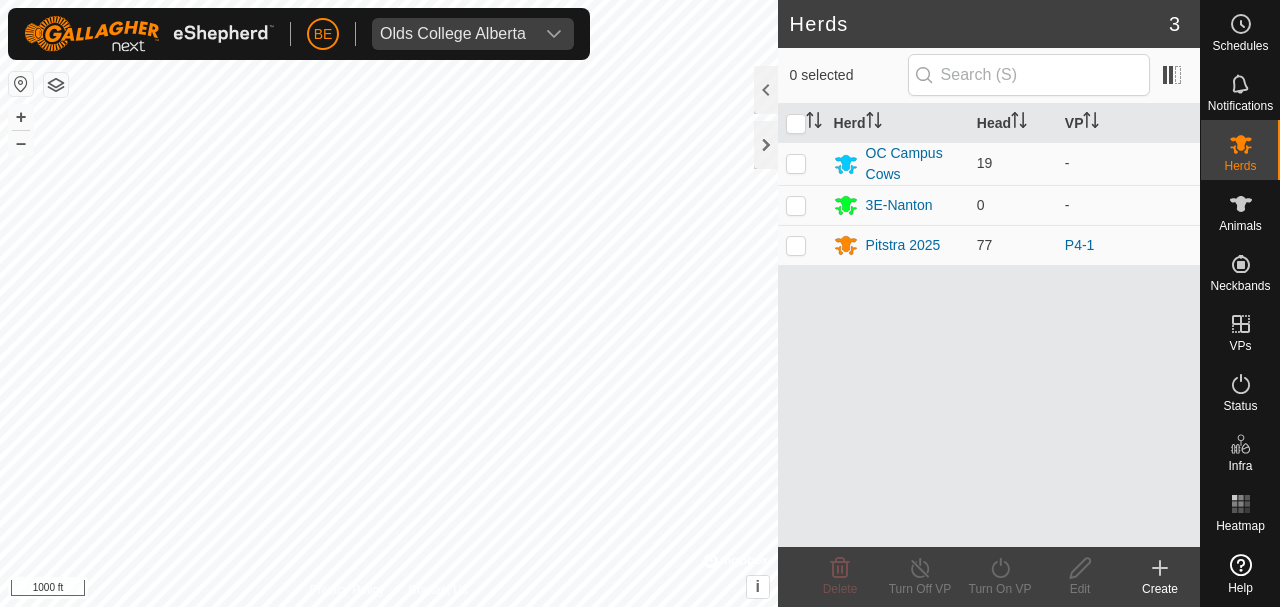 scroll, scrollTop: 0, scrollLeft: 0, axis: both 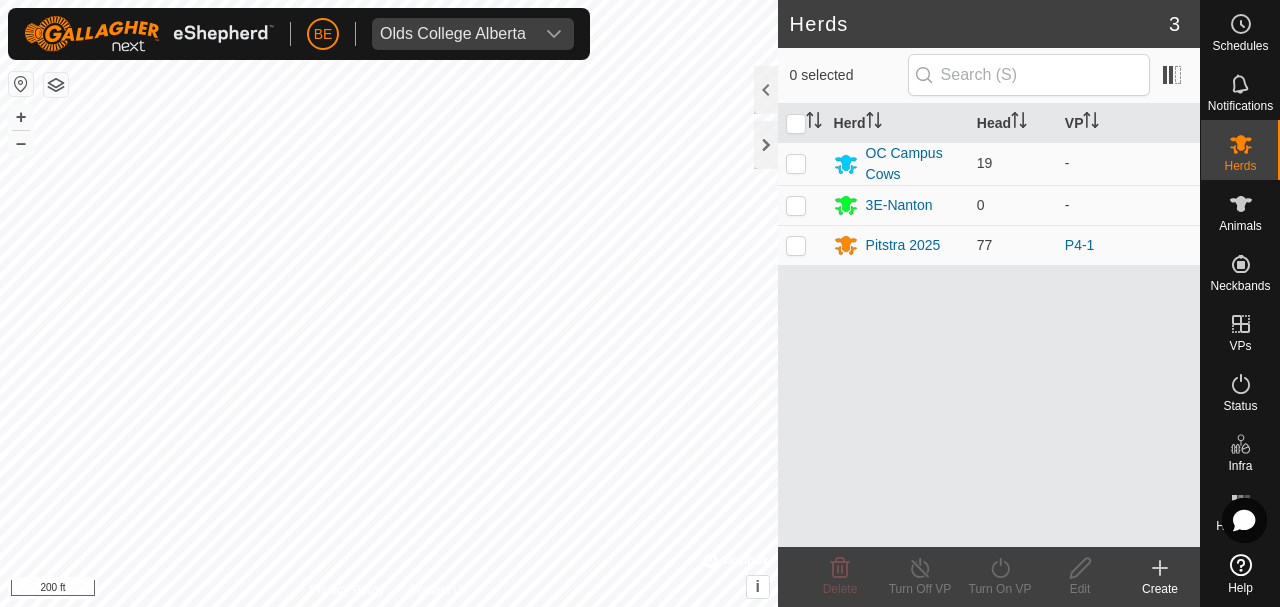 click on "Olds College Alberta" at bounding box center (453, 34) 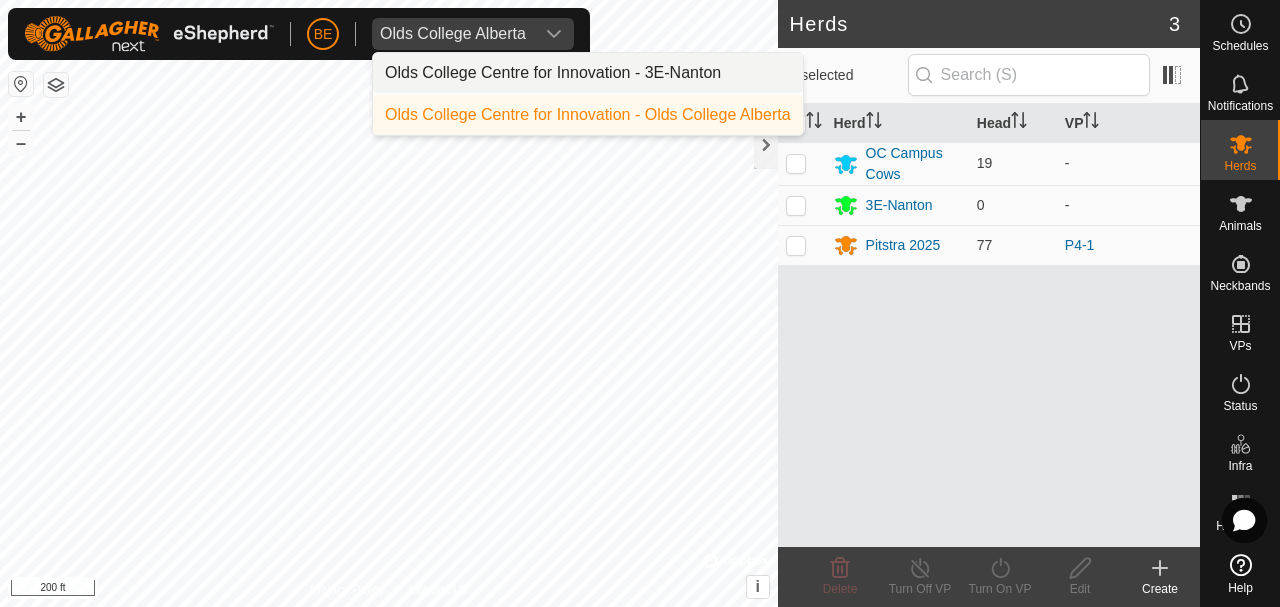 click on "Olds College Centre for Innovation - Olds College Alberta" at bounding box center (588, 115) 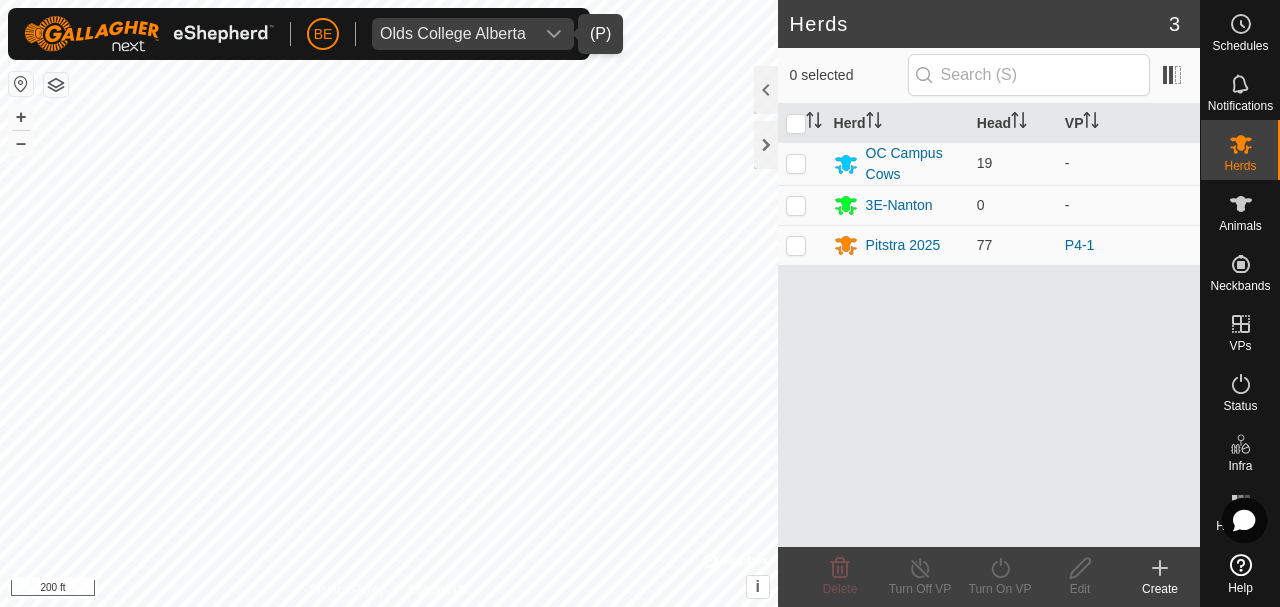 click on "Olds College Alberta" at bounding box center [453, 34] 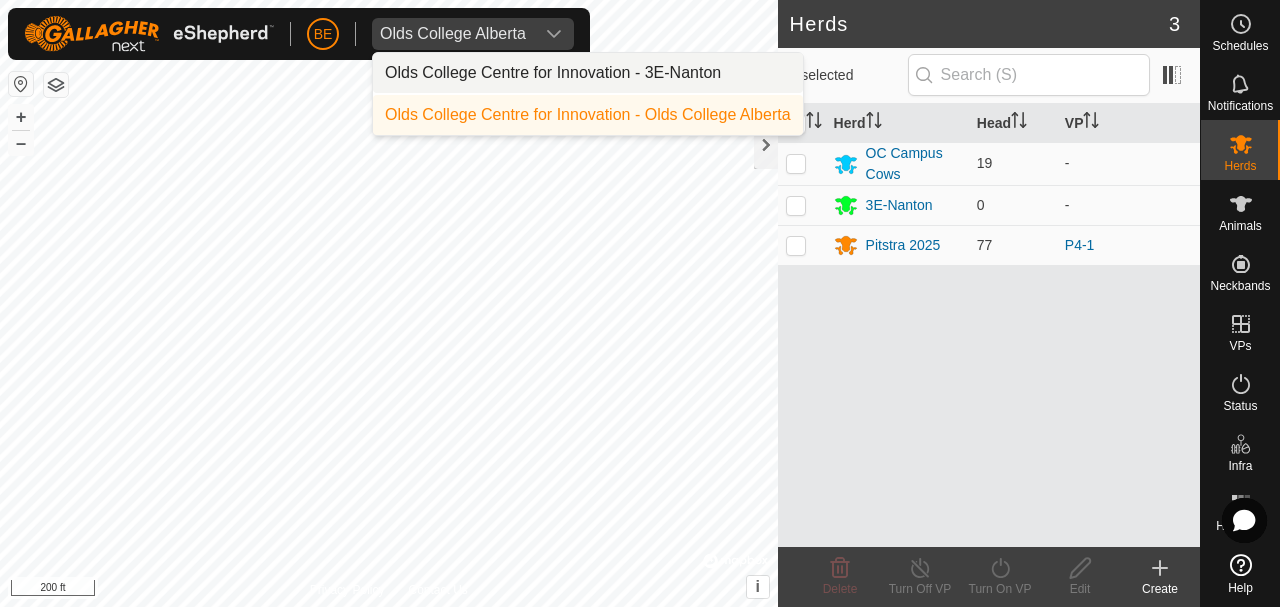 click on "Olds College Centre for Innovation - 3E-Nanton" at bounding box center (588, 73) 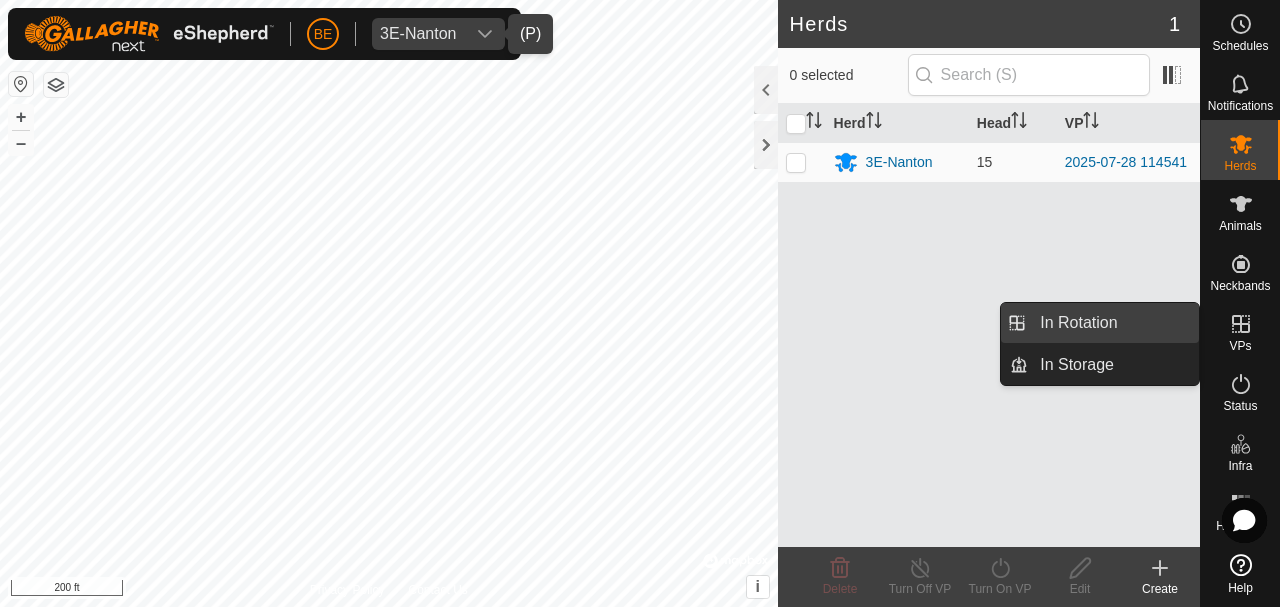 click on "In Rotation" at bounding box center [1113, 323] 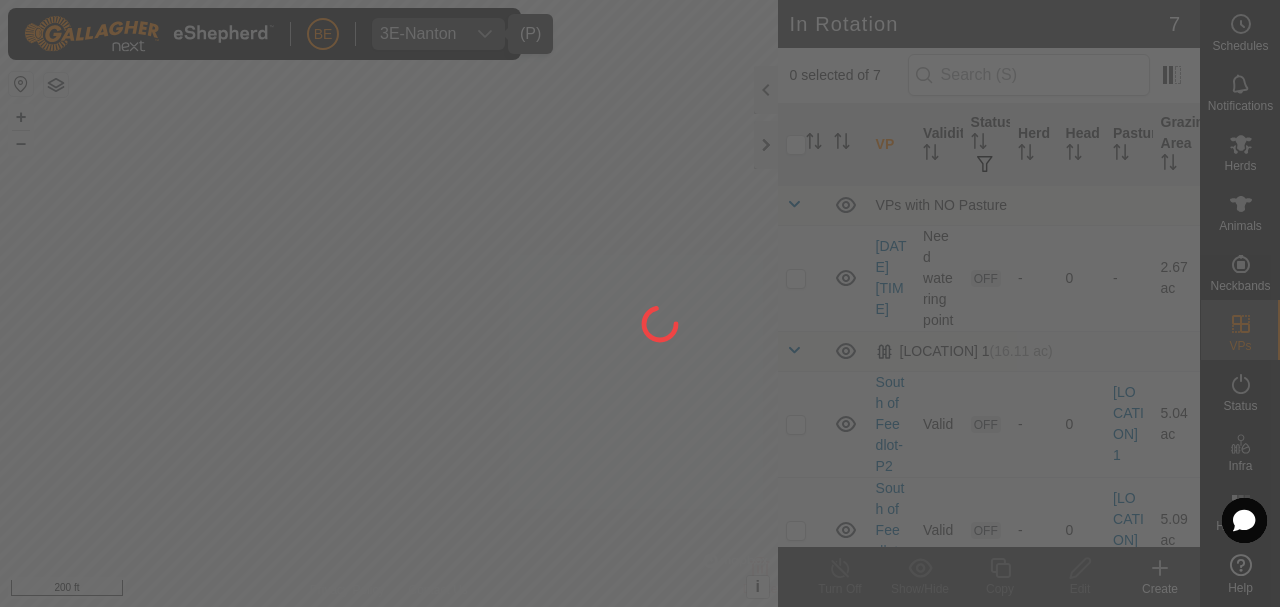 drag, startPoint x: 449, startPoint y: 164, endPoint x: 628, endPoint y: -17, distance: 254.56236 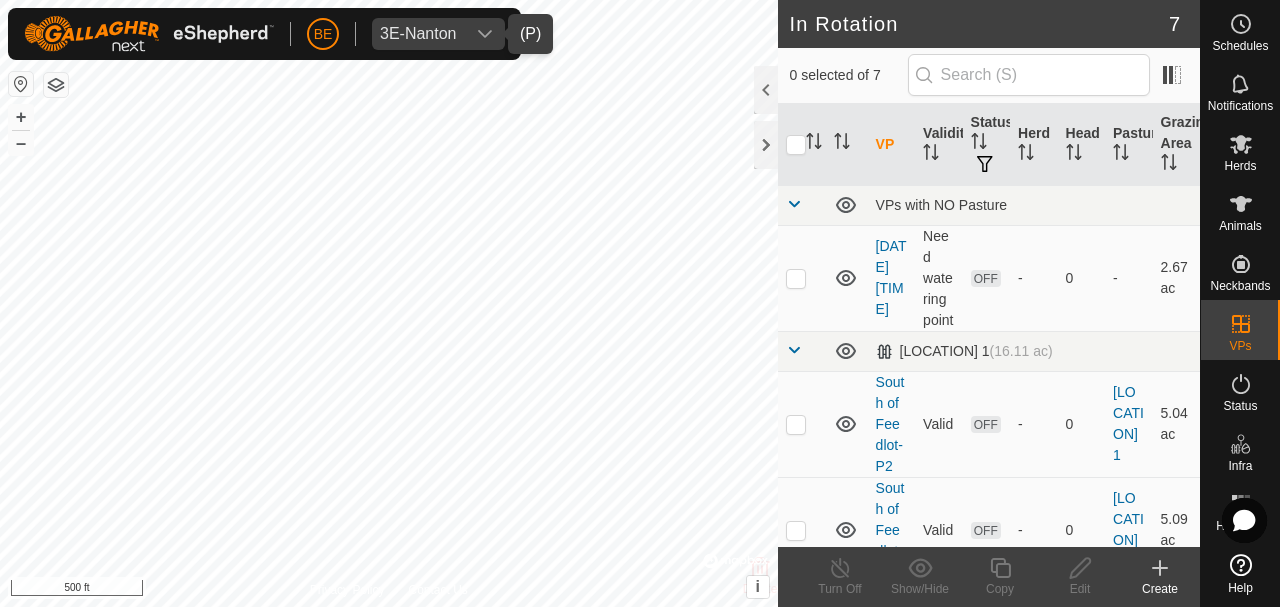 click 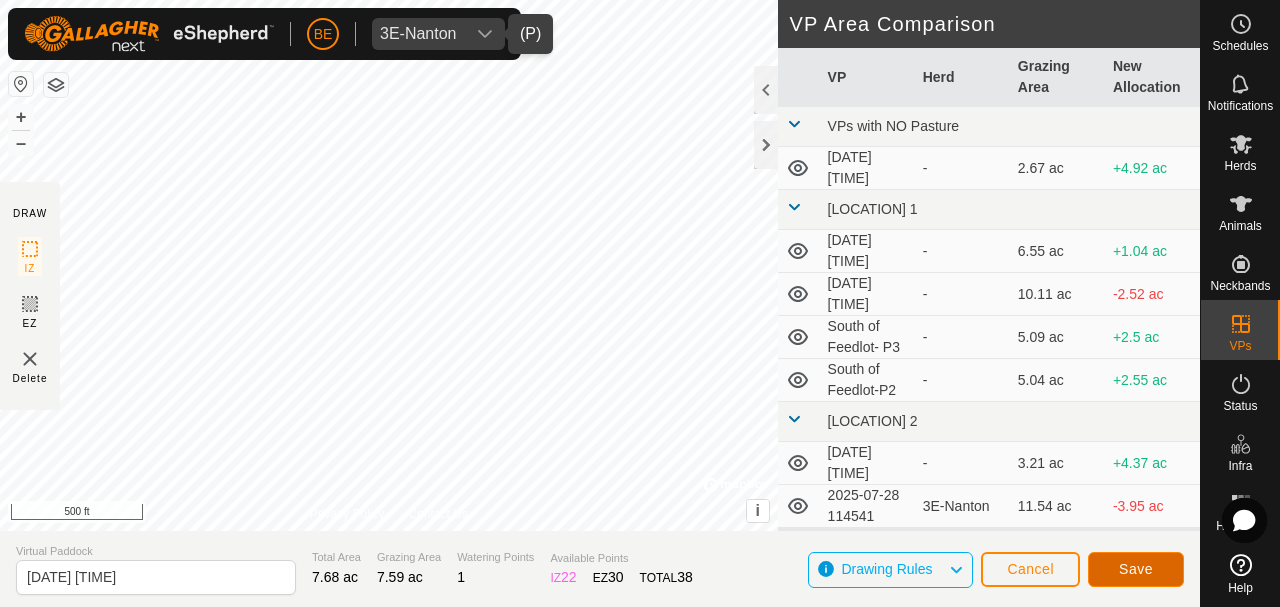 click on "Save" 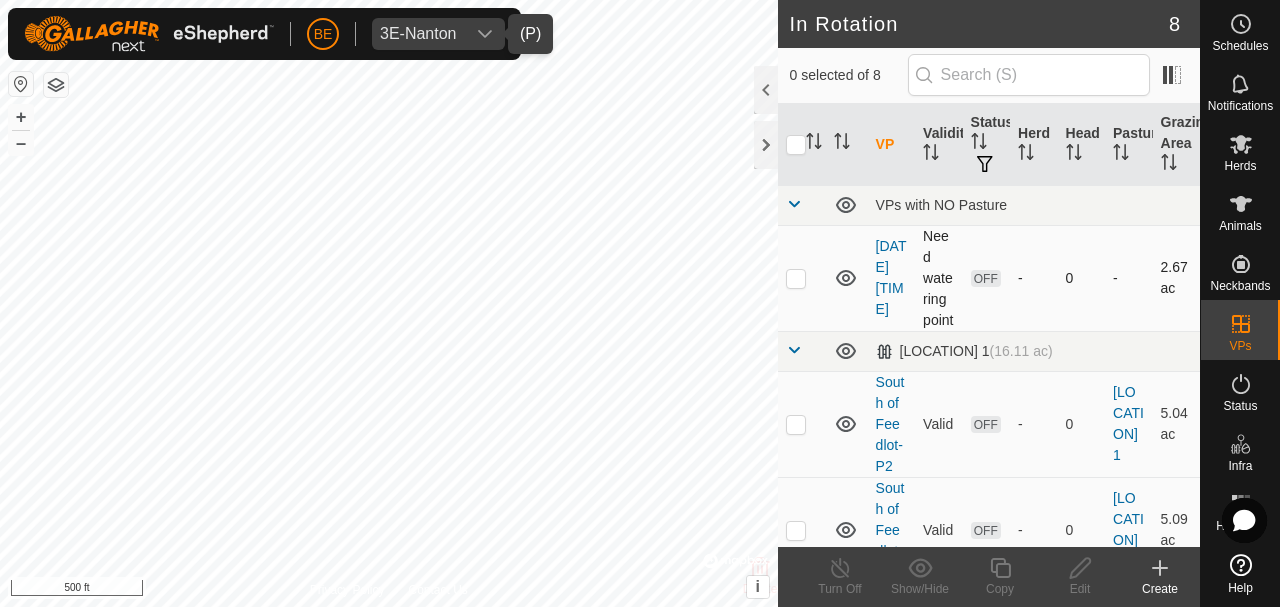 checkbox on "true" 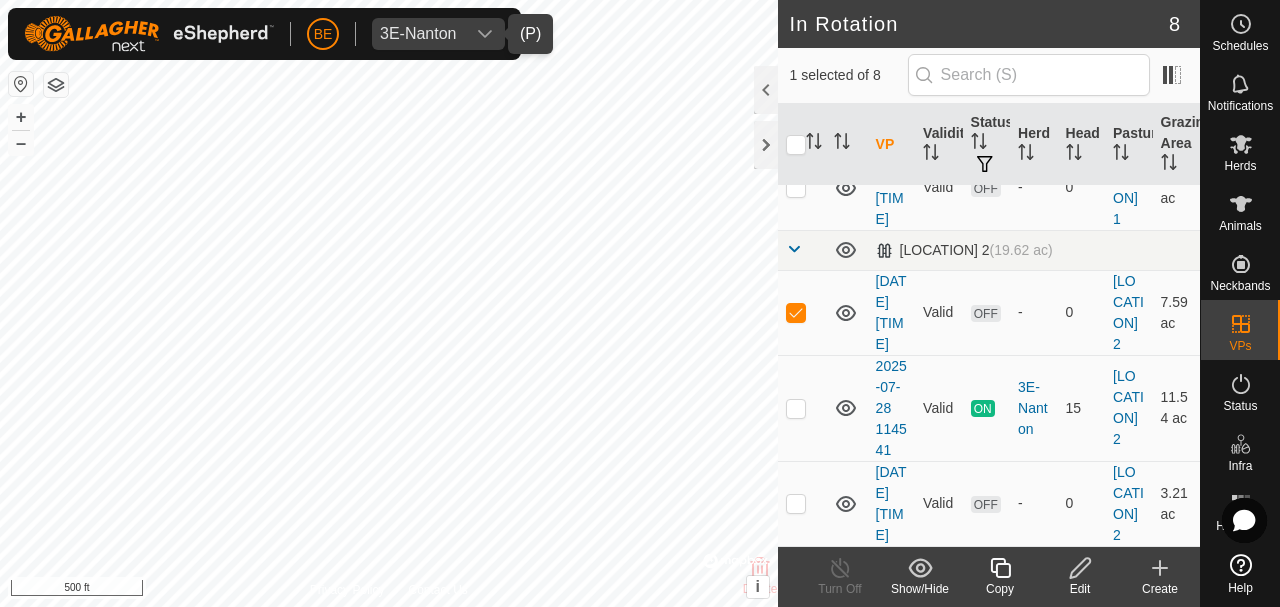 scroll, scrollTop: 754, scrollLeft: 0, axis: vertical 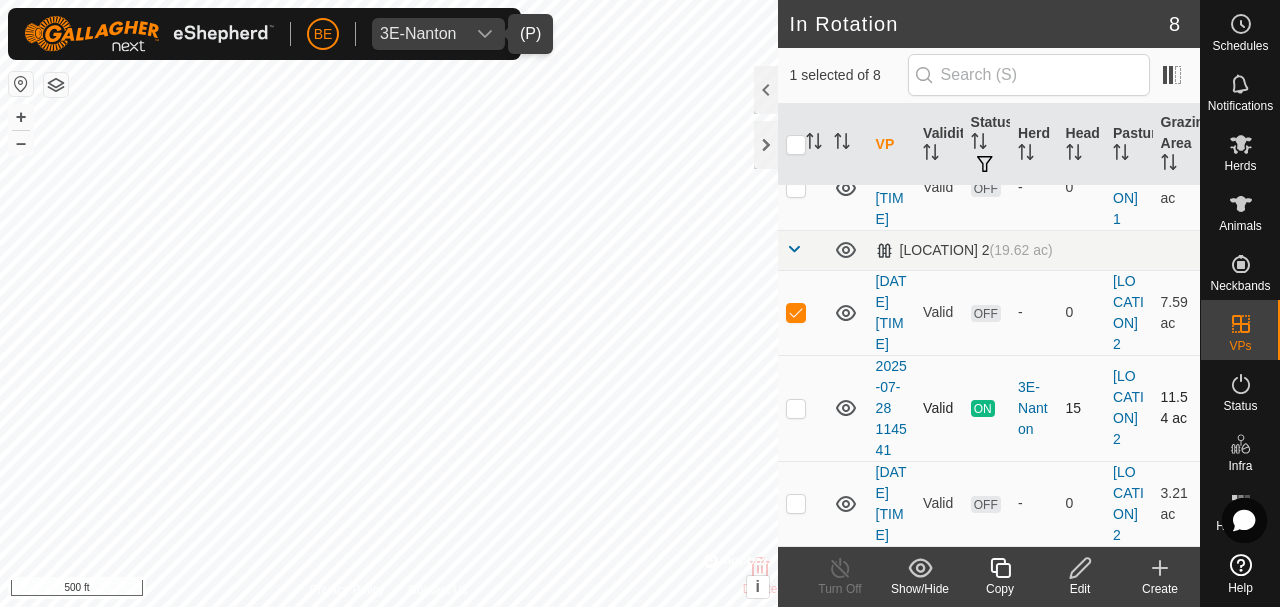 click at bounding box center (802, 408) 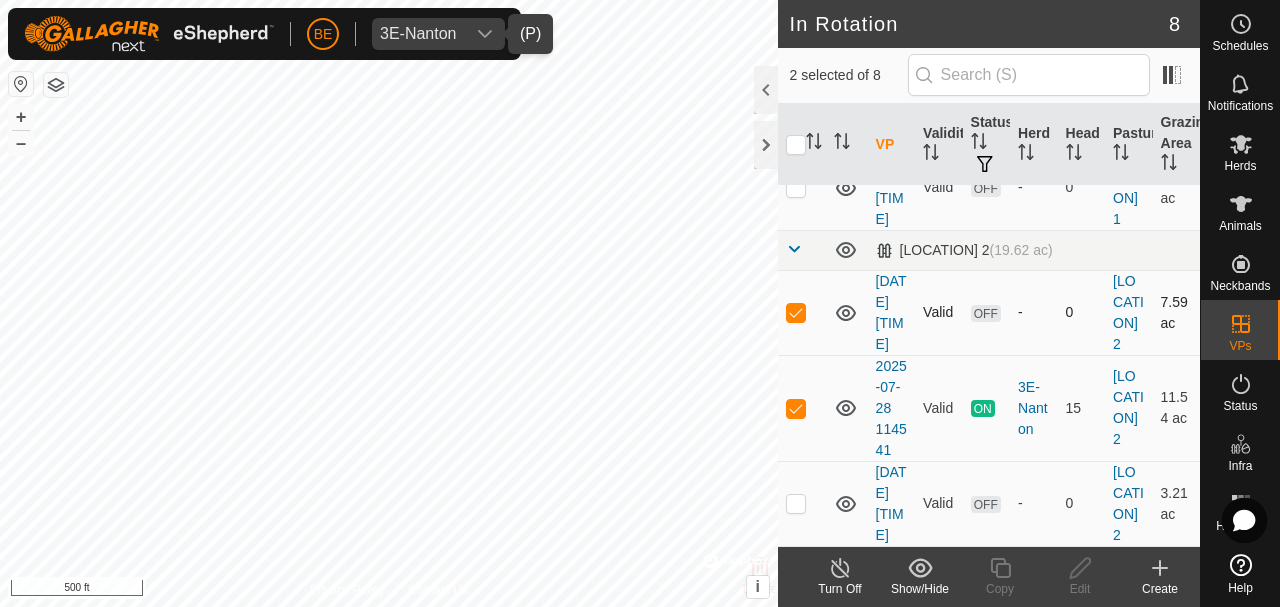 click at bounding box center [802, 312] 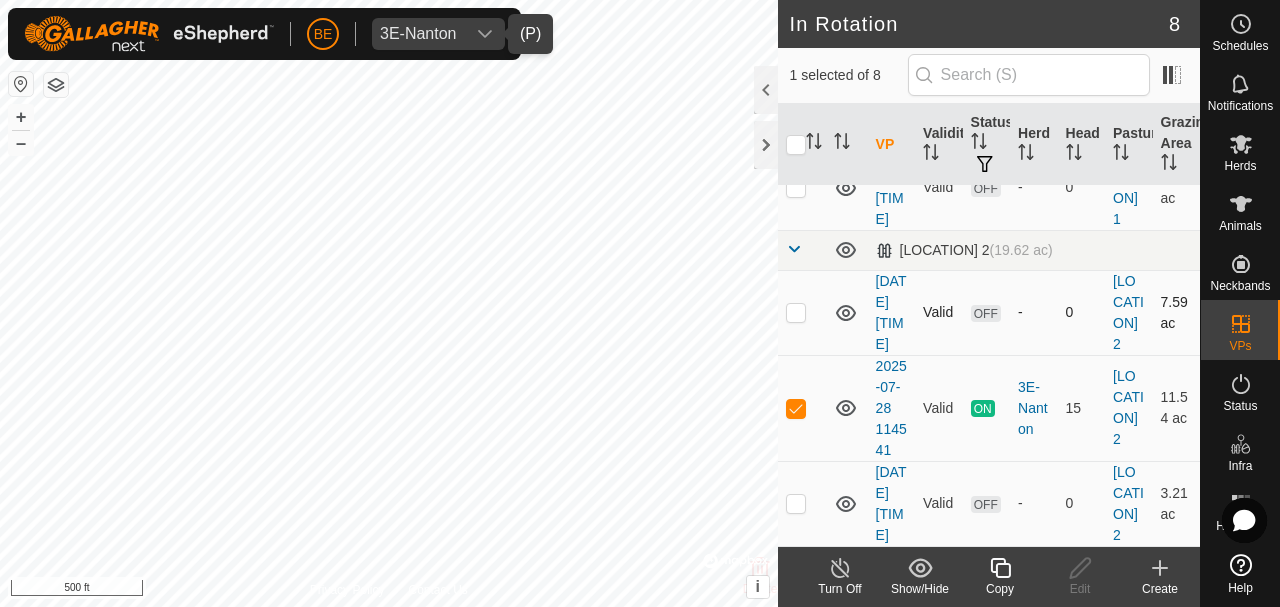 click at bounding box center (796, 312) 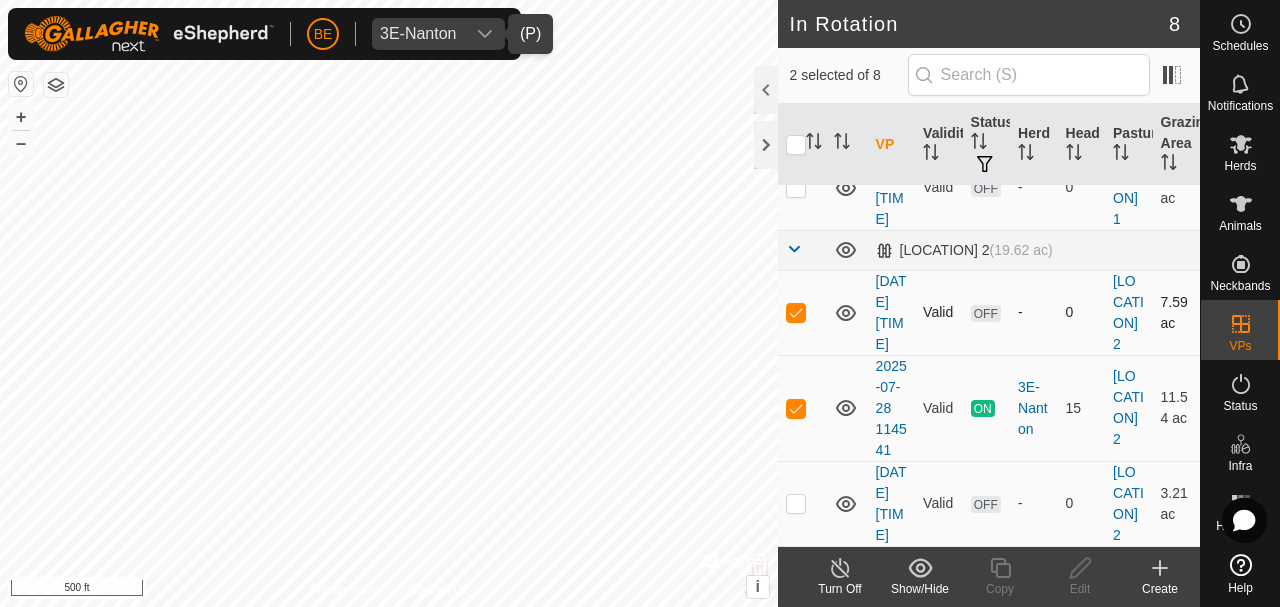 click at bounding box center (796, 312) 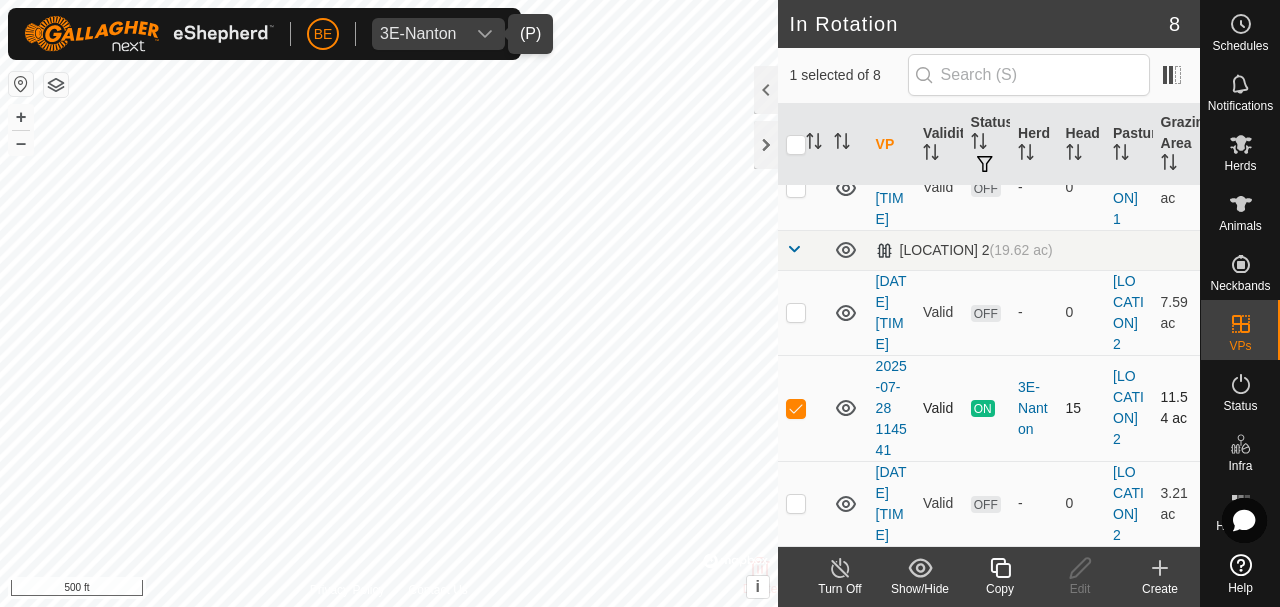 click at bounding box center [796, 408] 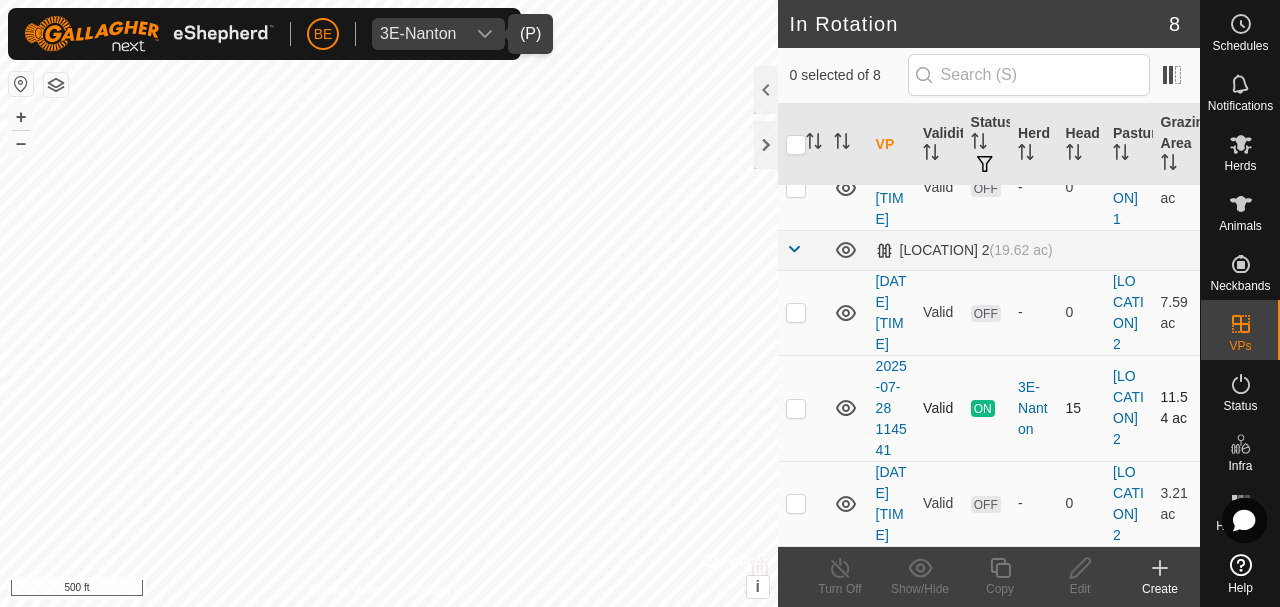 click at bounding box center (796, 408) 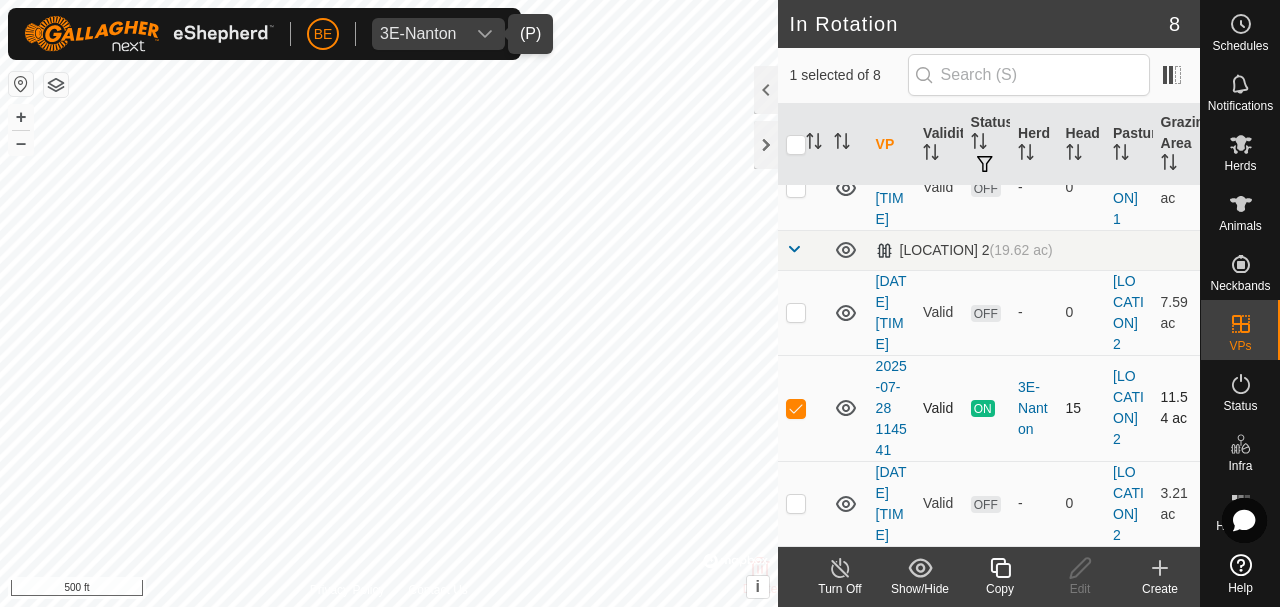 click at bounding box center (796, 408) 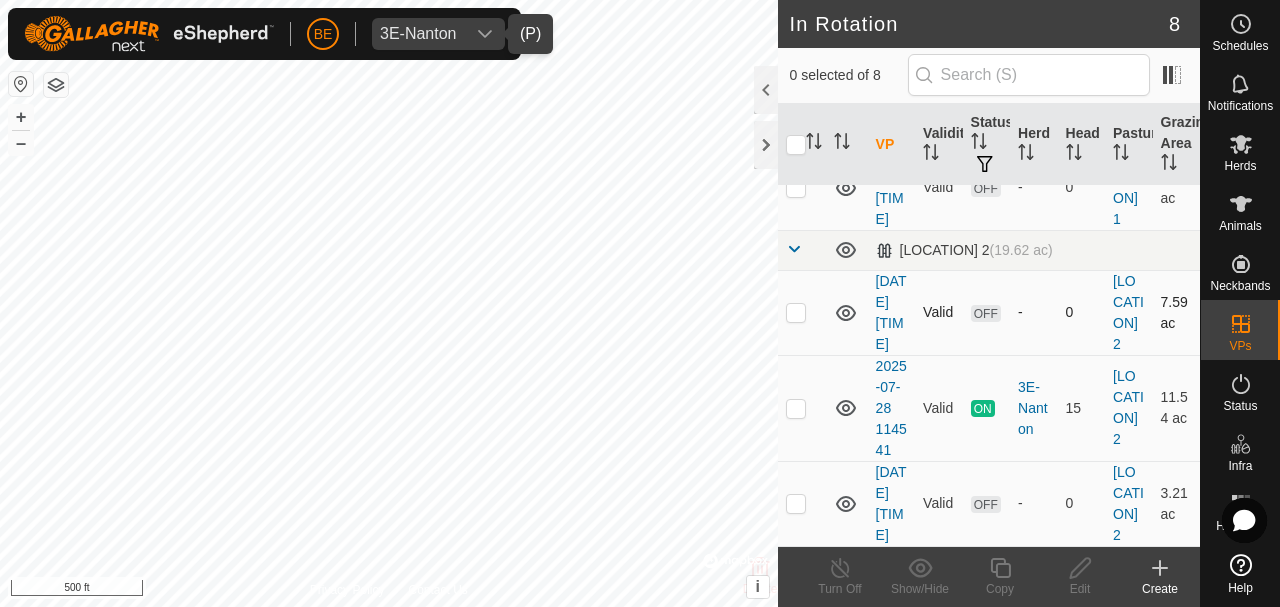 click at bounding box center [802, 312] 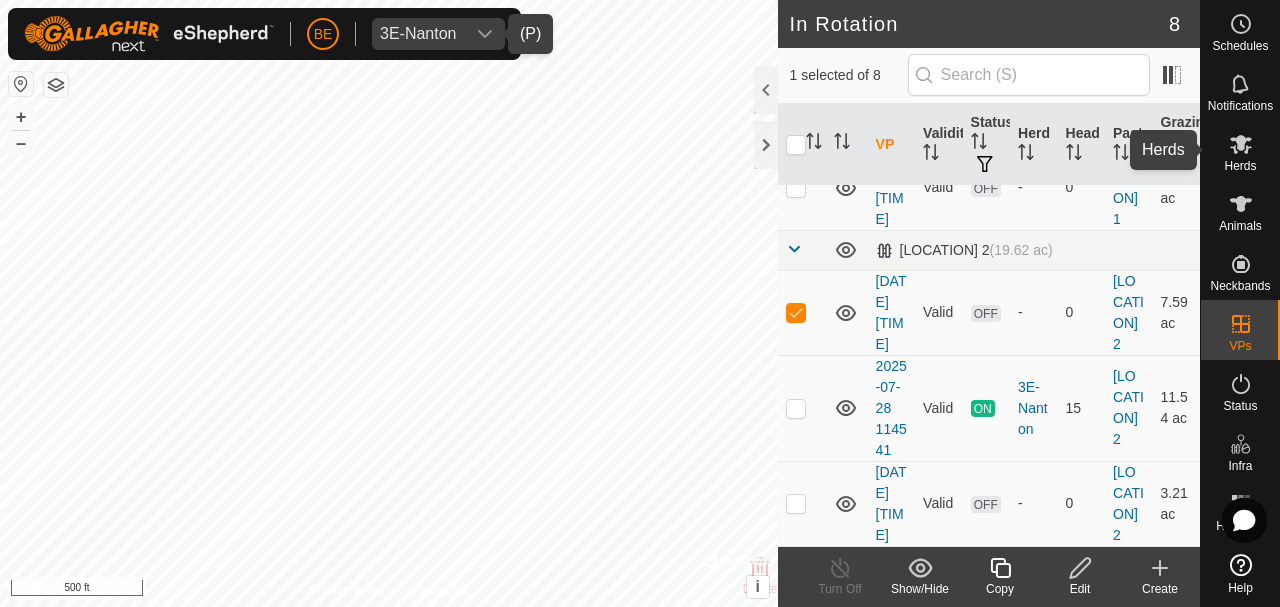 click 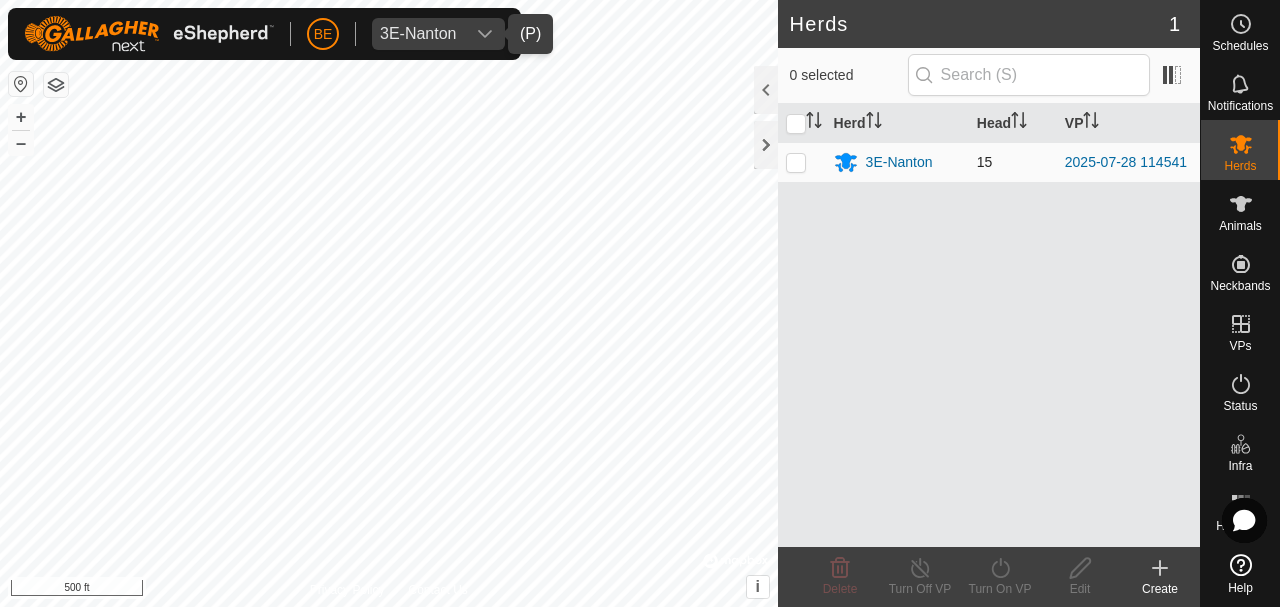 click at bounding box center [802, 162] 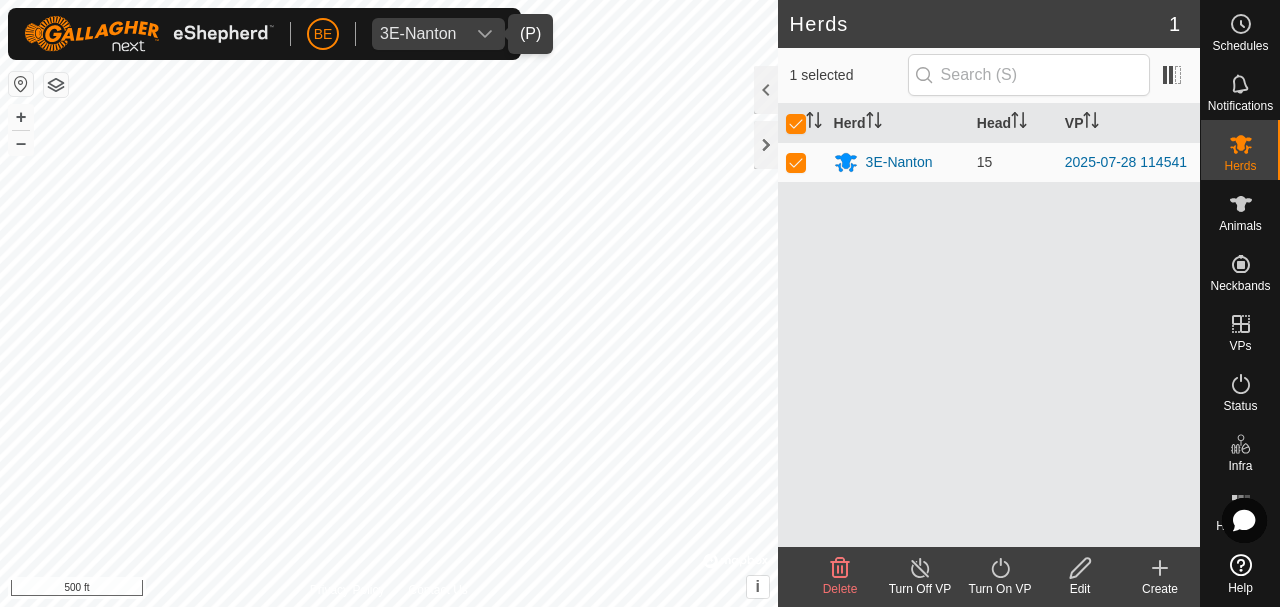 click 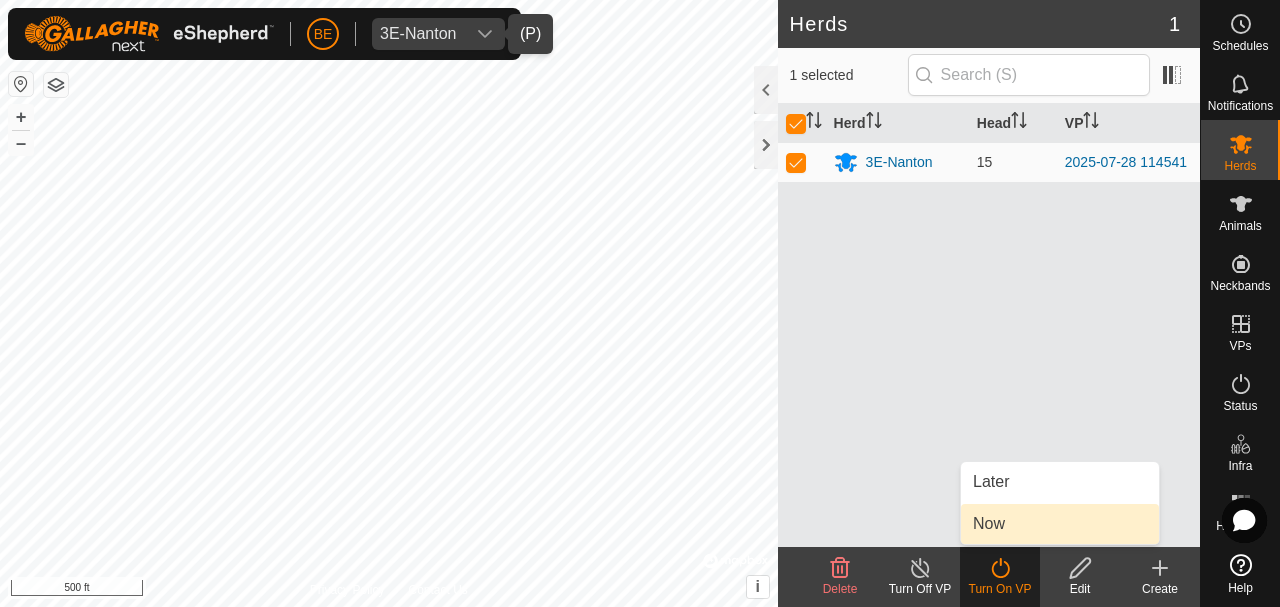 click on "Now" at bounding box center [1060, 524] 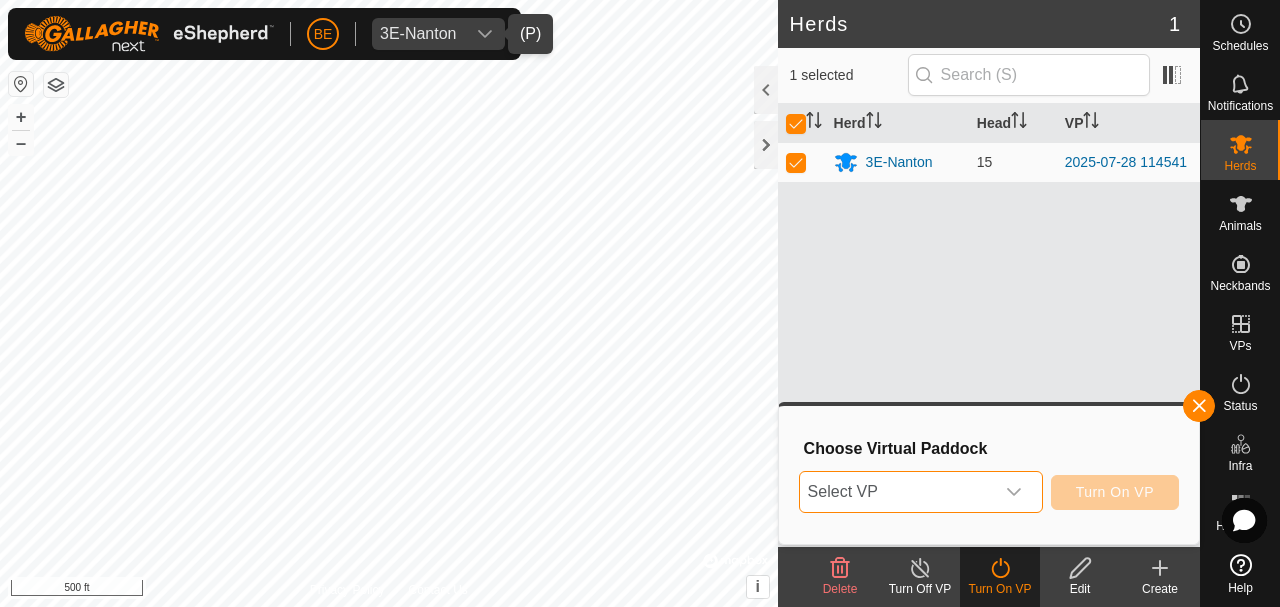 click on "Select VP" at bounding box center (897, 492) 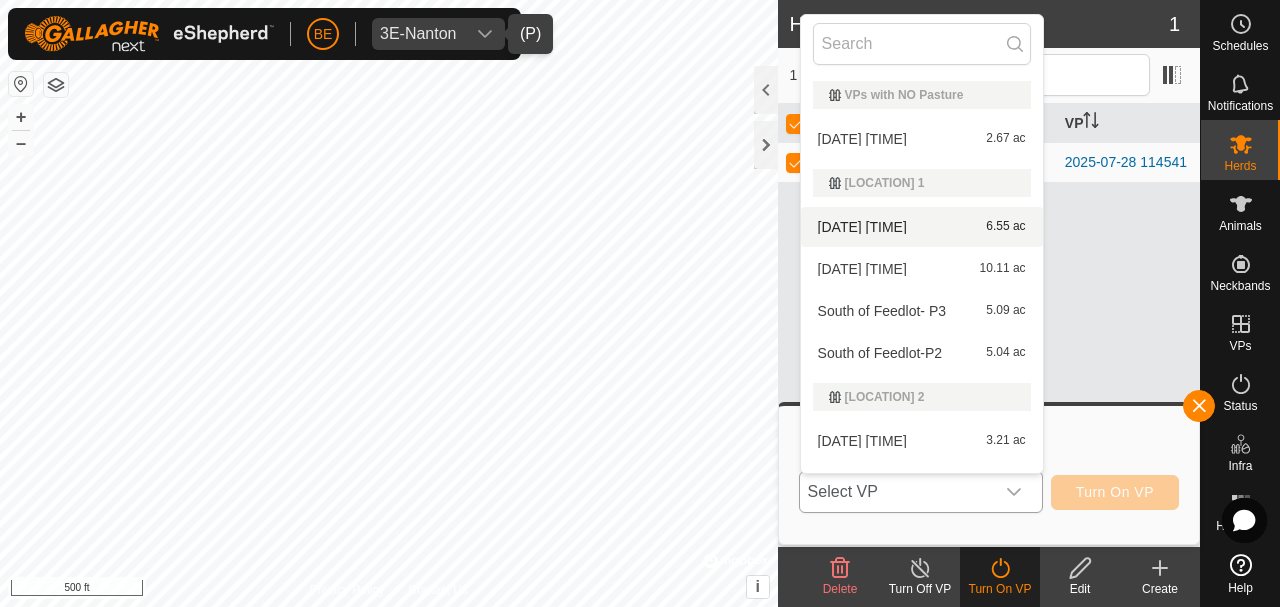scroll, scrollTop: 72, scrollLeft: 0, axis: vertical 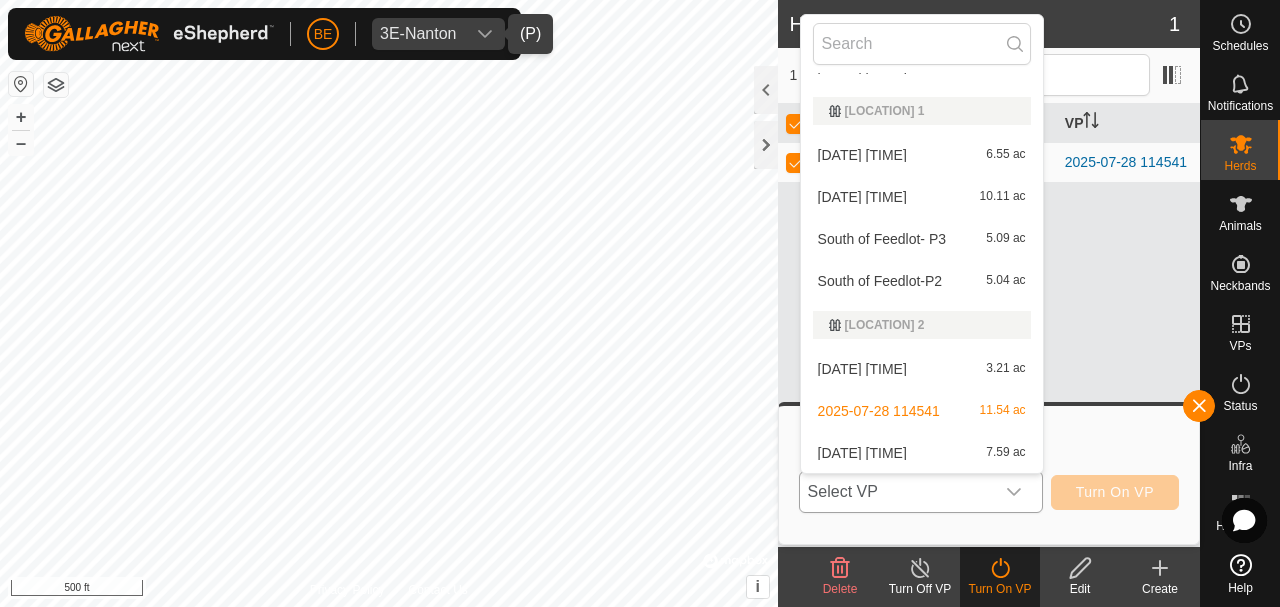 click on "2025-08-04 100804  7.59 ac" at bounding box center (922, 453) 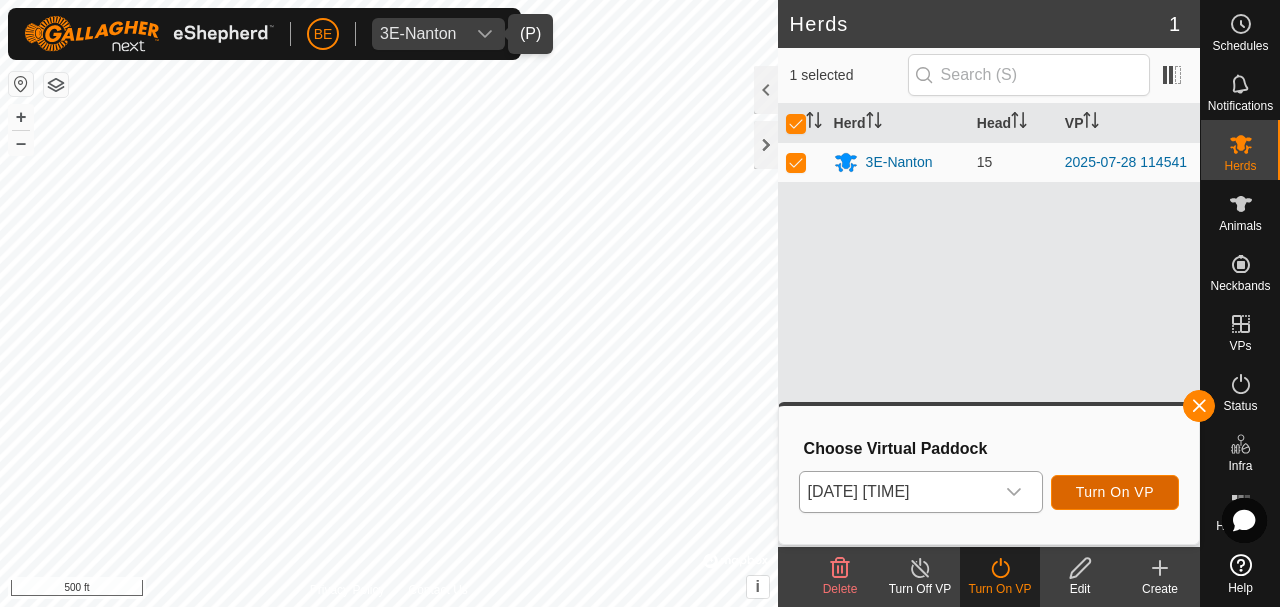 click on "Turn On VP" at bounding box center [1115, 492] 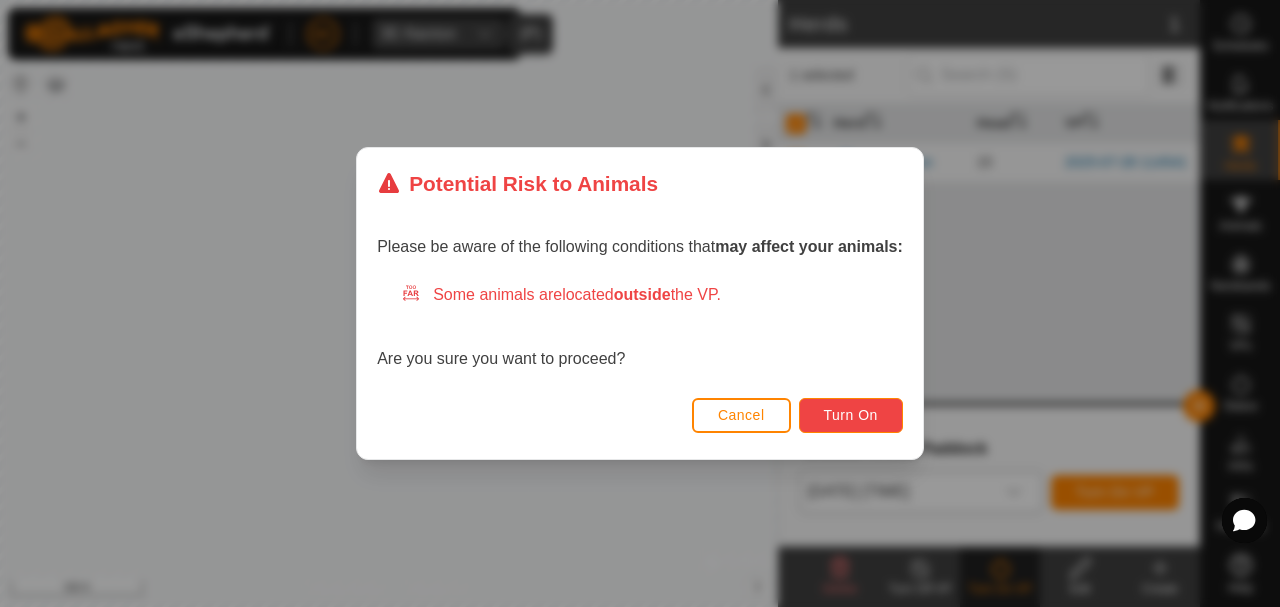 click on "Turn On" at bounding box center (851, 415) 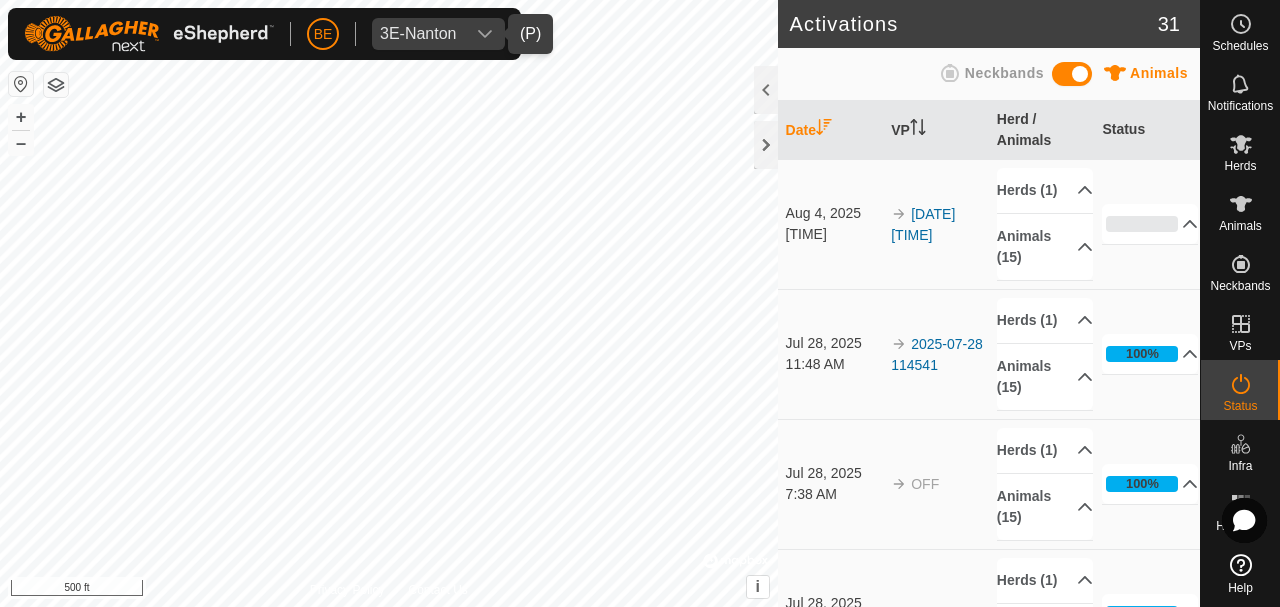 click on "0% In Progress Pending  15  Sent   0  Completed Confirmed   0  Overridden  0  Cancelled   0" at bounding box center [1147, 224] 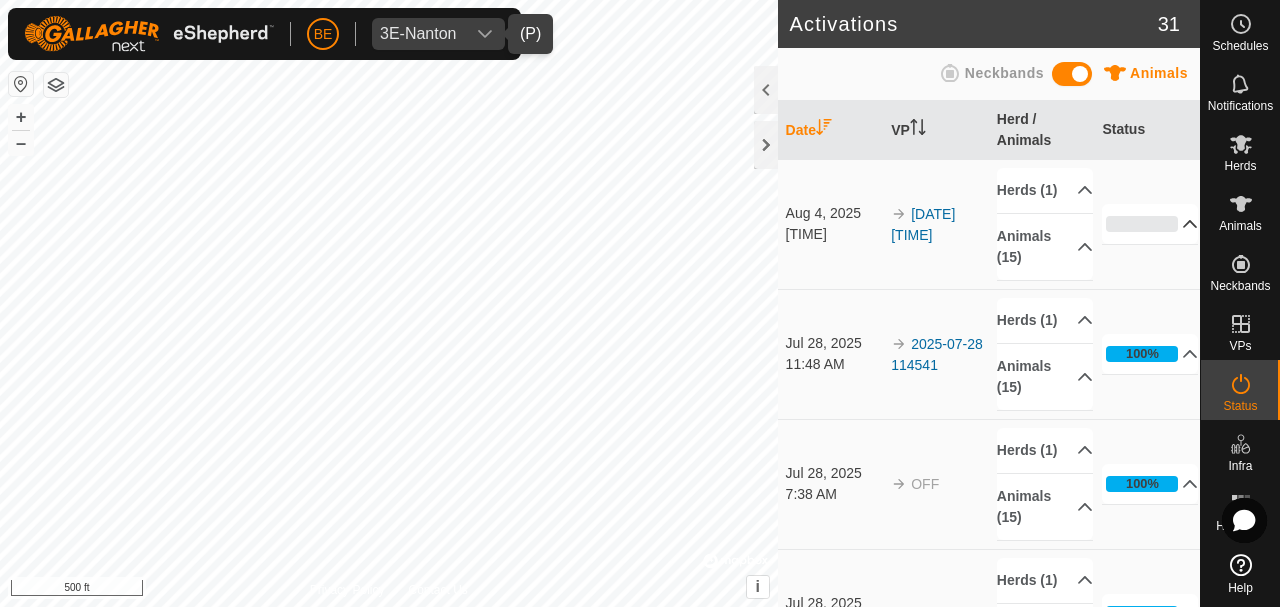 click on "0%" at bounding box center [1150, 224] 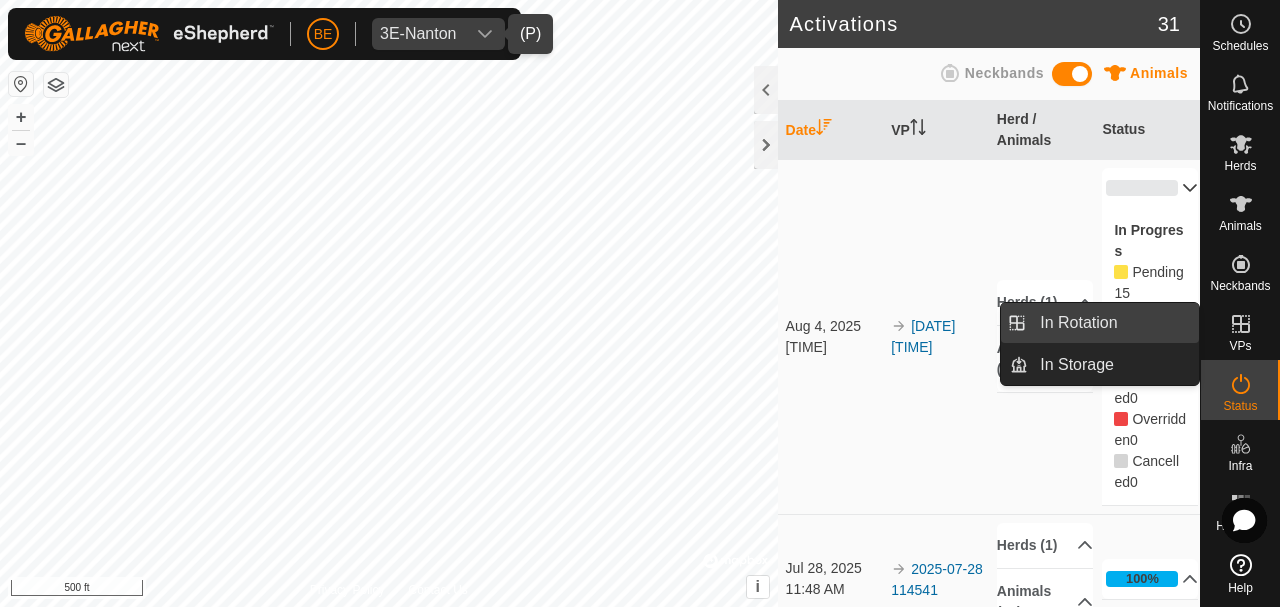 click on "In Rotation" at bounding box center [1113, 323] 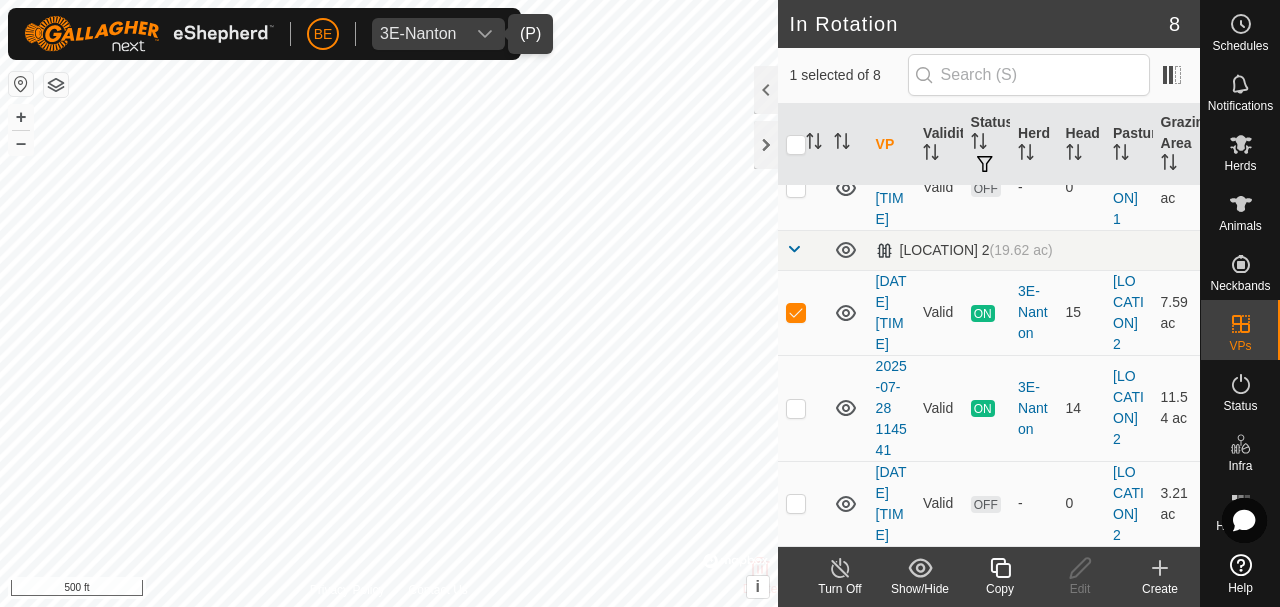 scroll, scrollTop: 754, scrollLeft: 0, axis: vertical 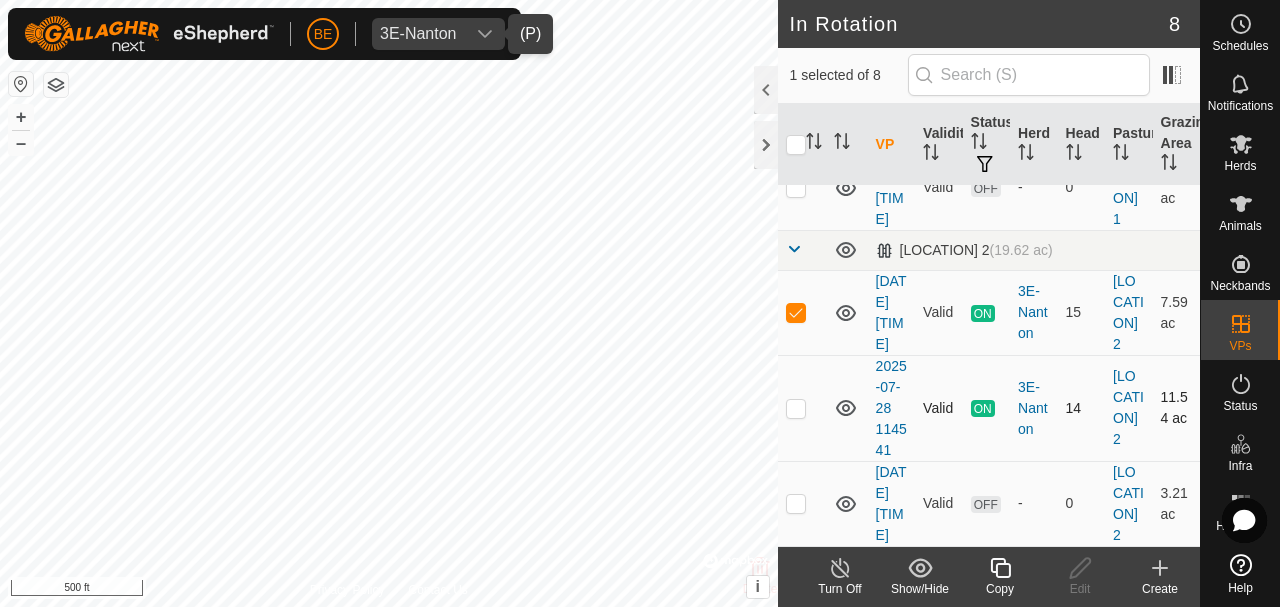 click at bounding box center [796, 408] 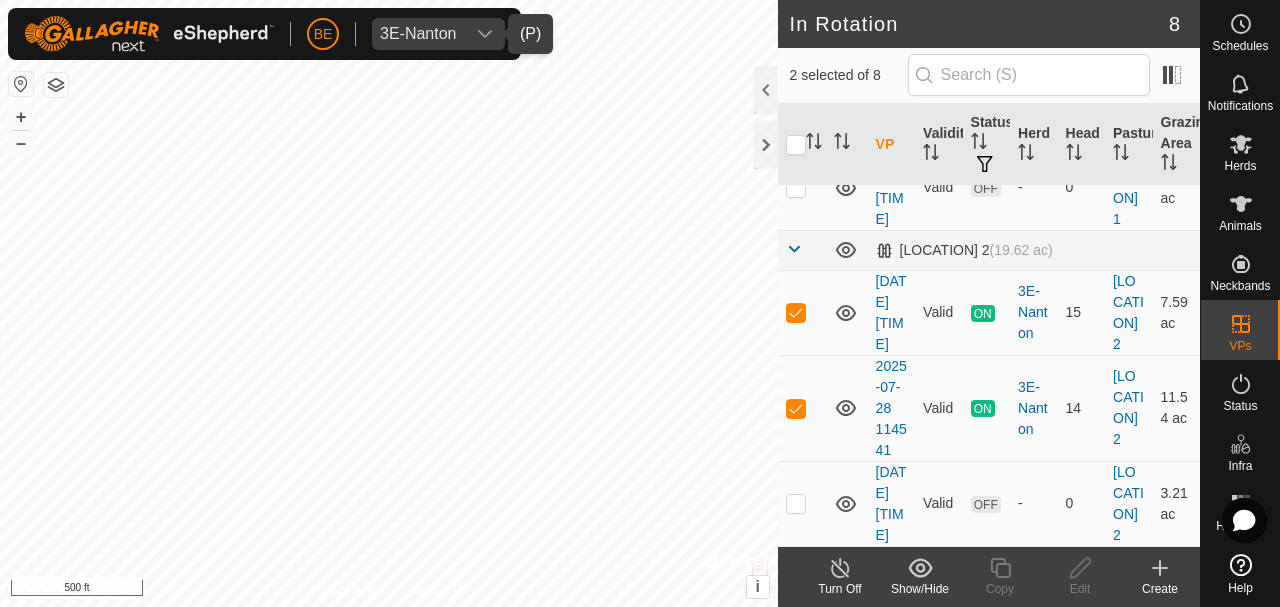 click on "Turn Off" 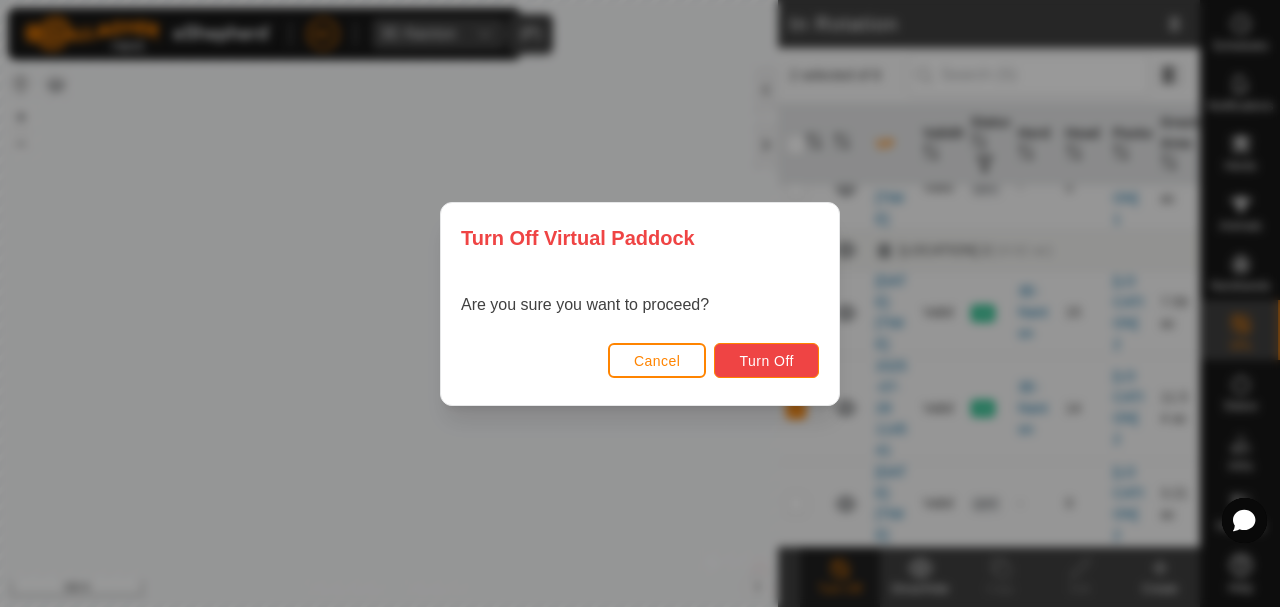click on "Turn Off" at bounding box center [766, 360] 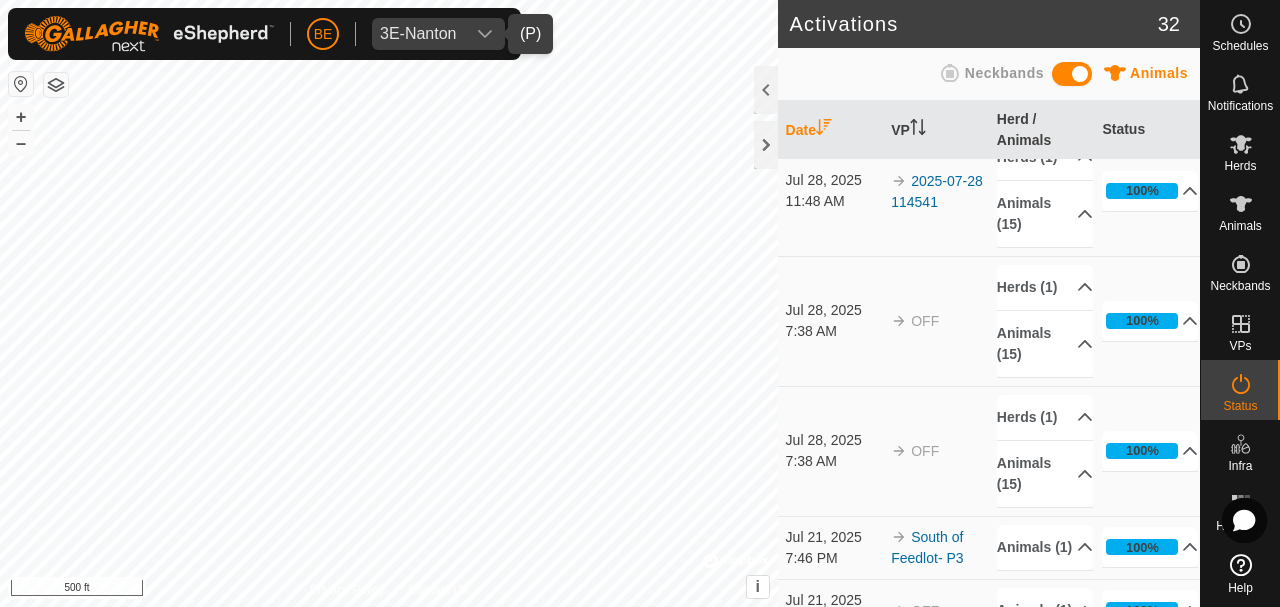 scroll, scrollTop: 240, scrollLeft: 0, axis: vertical 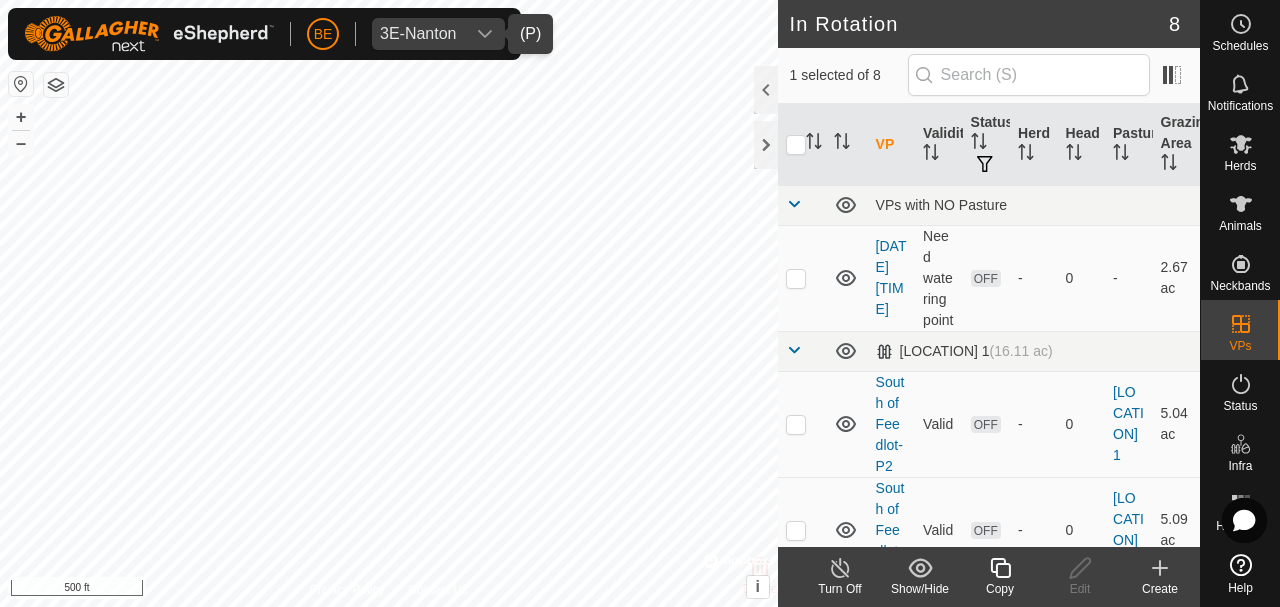 click 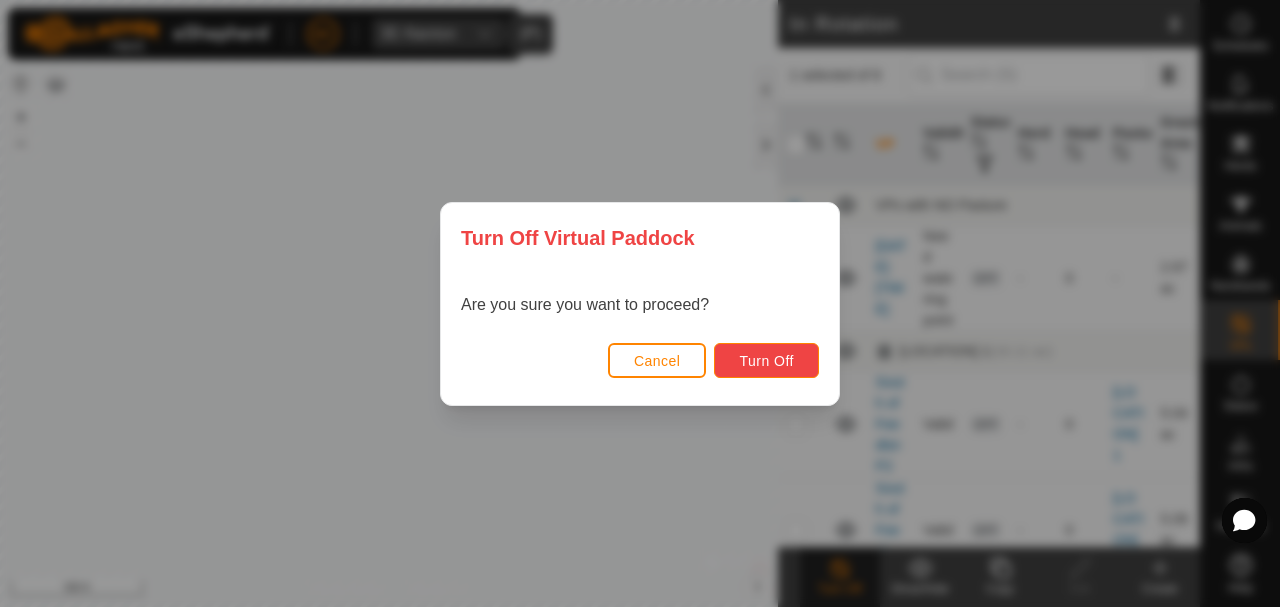 click on "Turn Off" at bounding box center [766, 361] 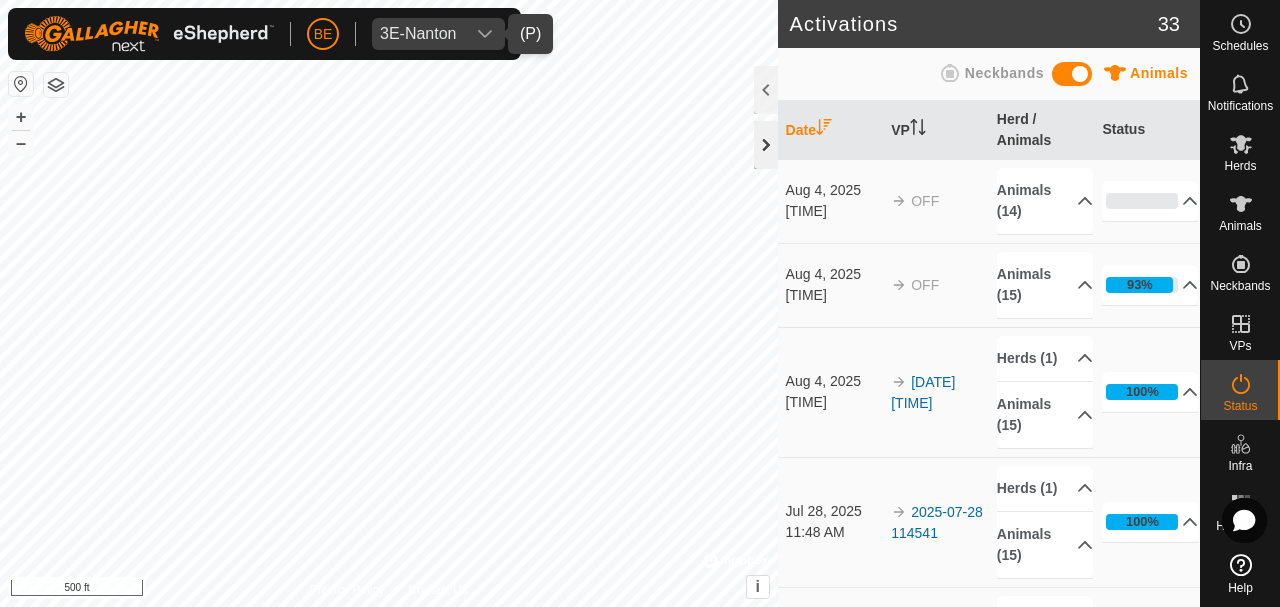 click 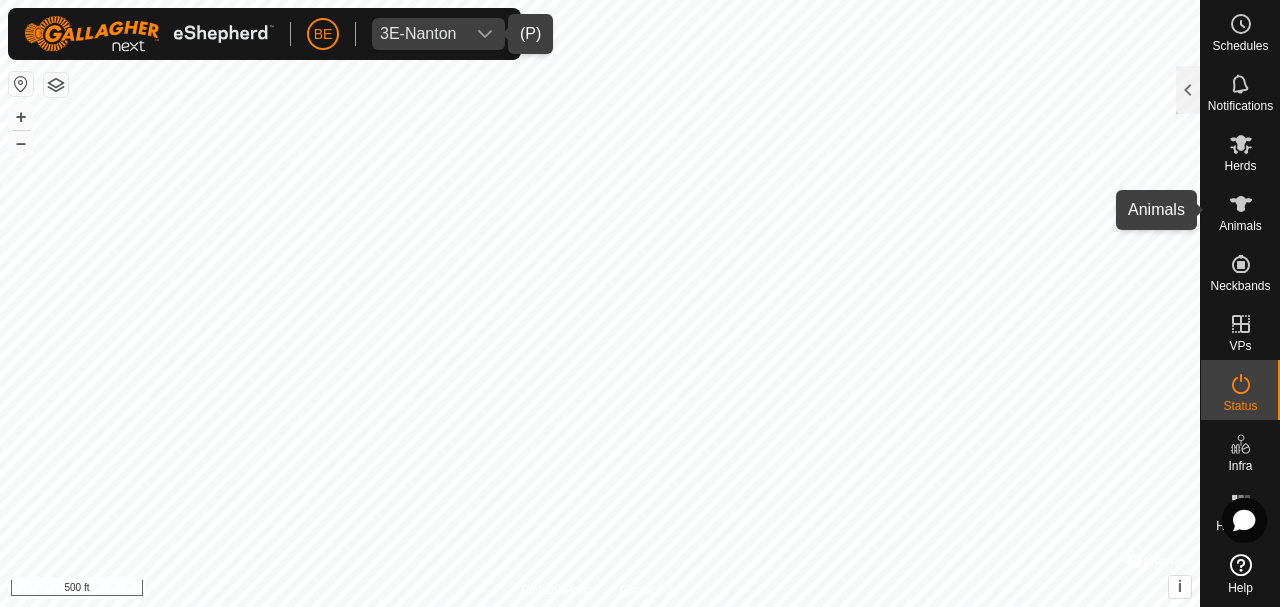 click 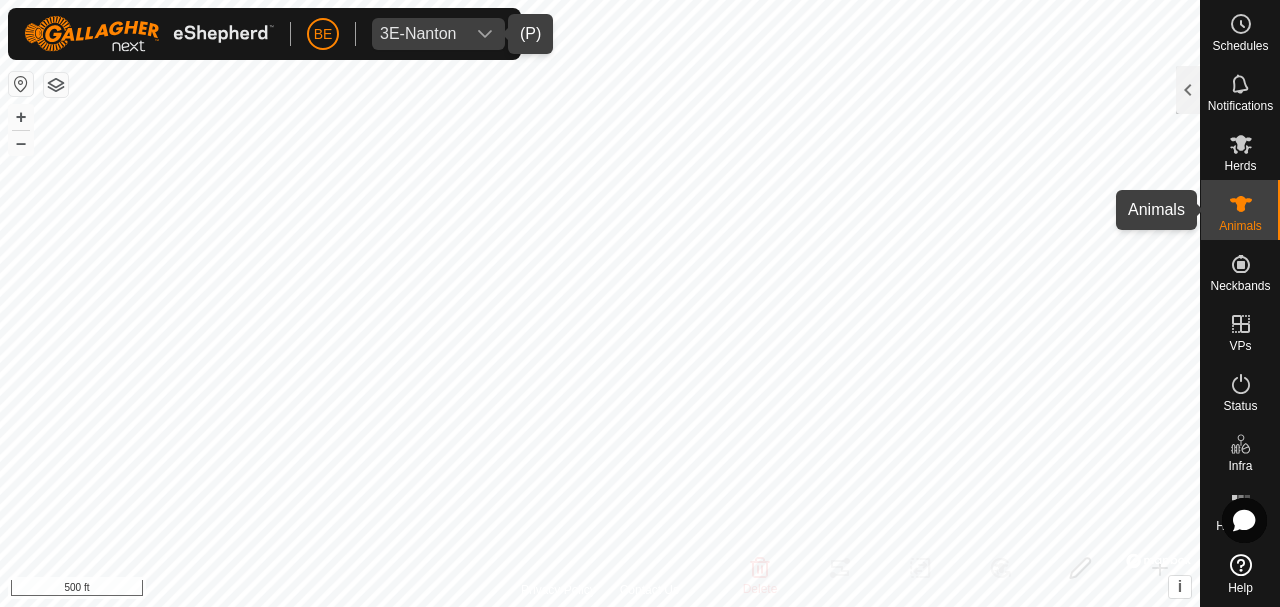 click at bounding box center (1241, 204) 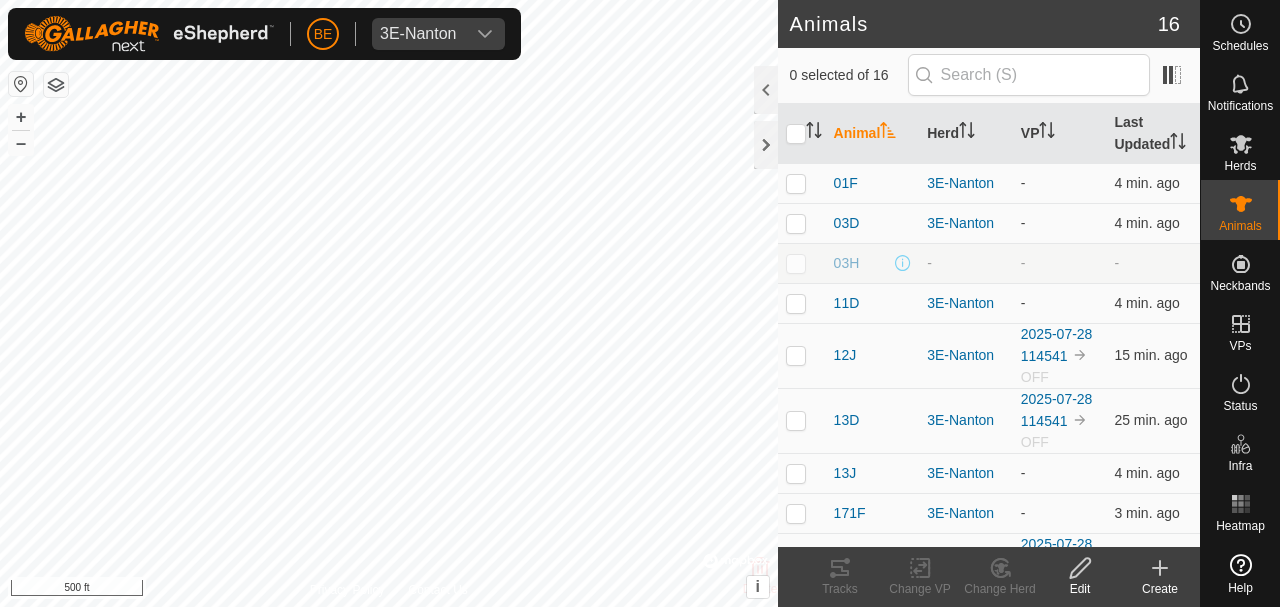 scroll, scrollTop: 0, scrollLeft: 0, axis: both 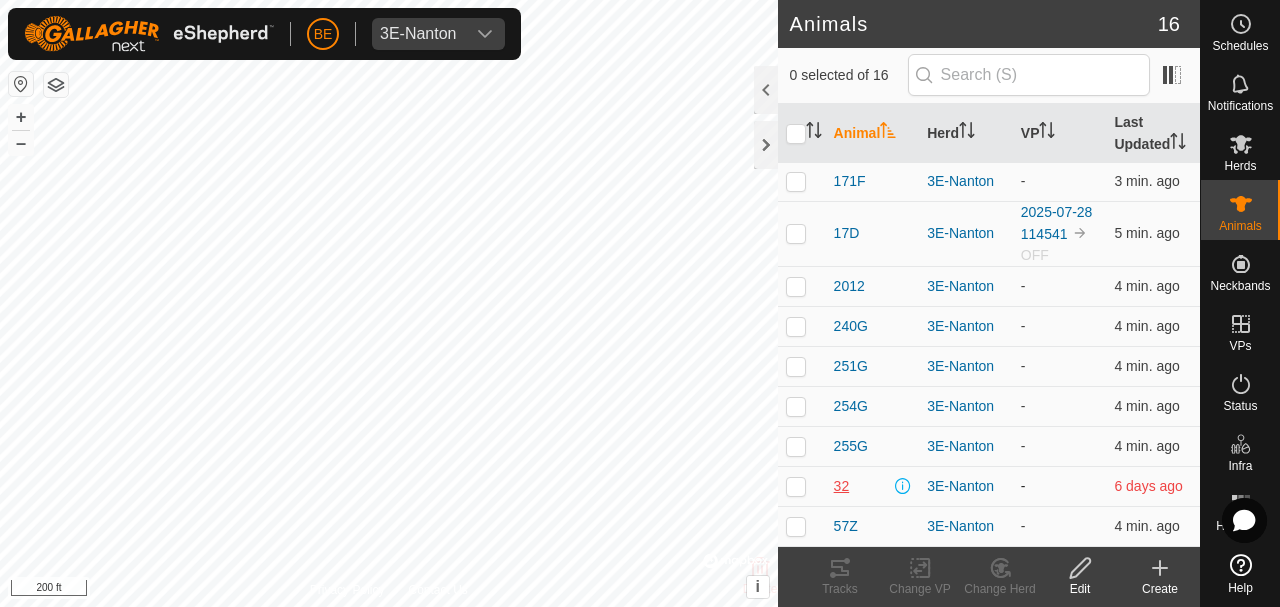 click on "32" at bounding box center (842, 486) 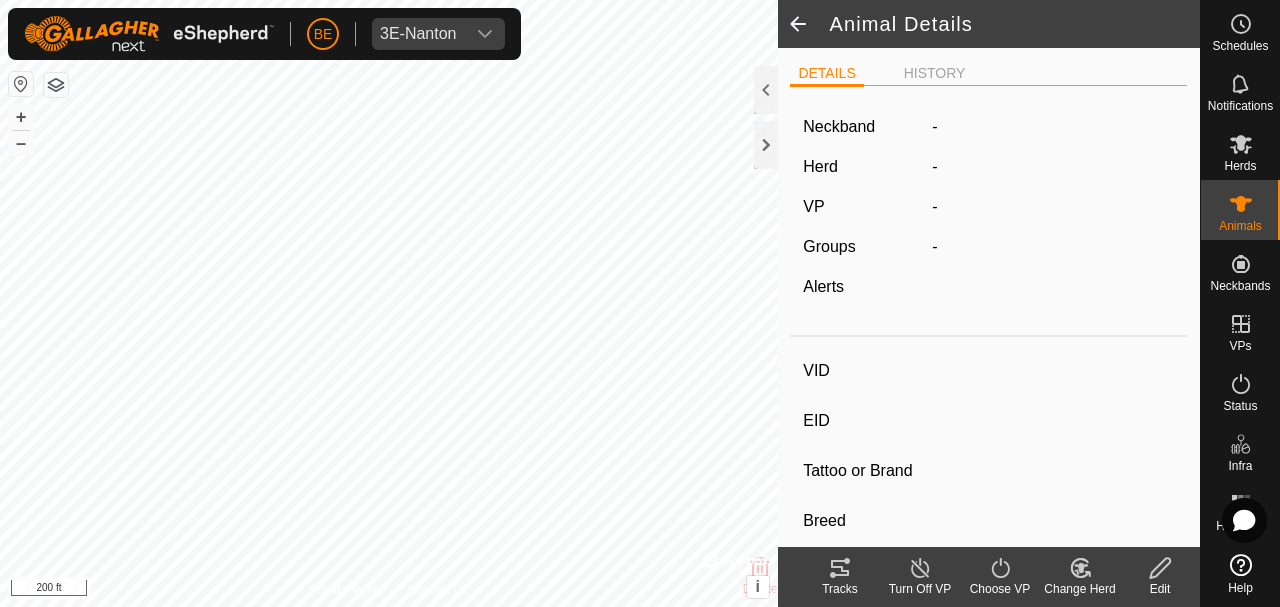 type on "32" 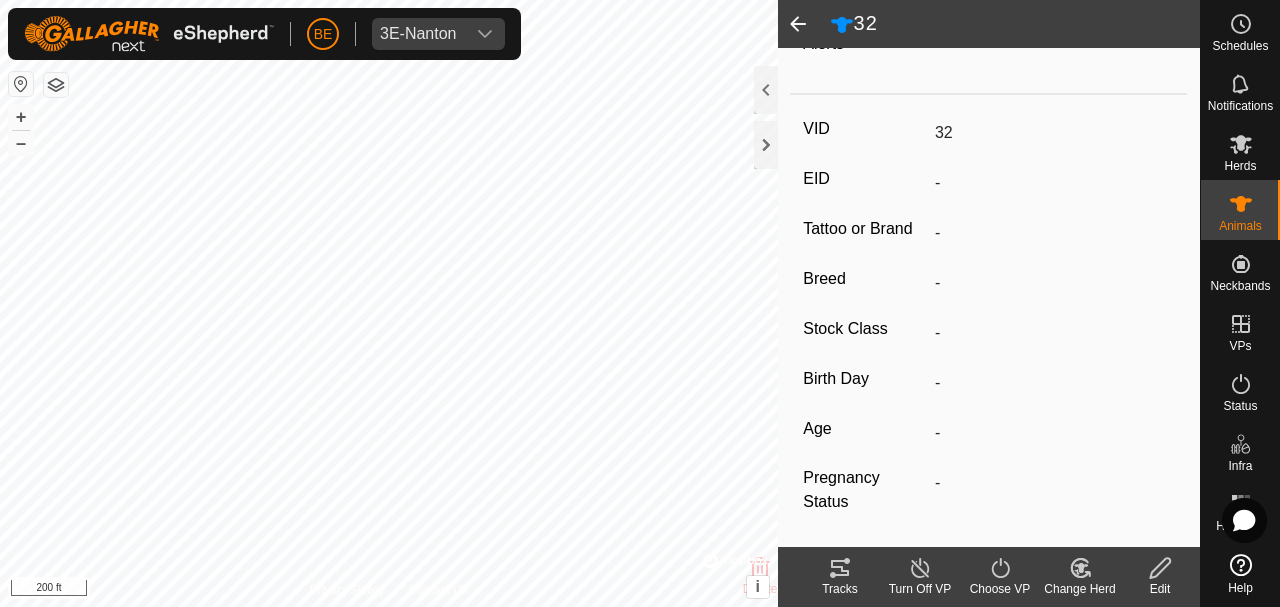 scroll, scrollTop: 396, scrollLeft: 0, axis: vertical 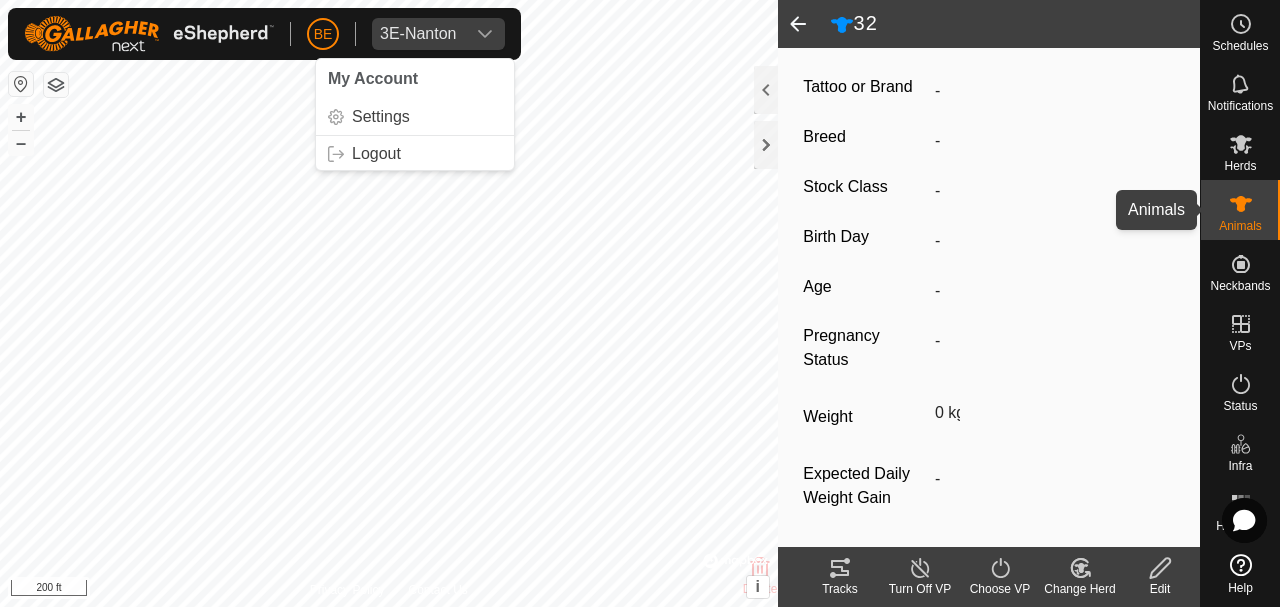 click on "Animals" at bounding box center (1240, 210) 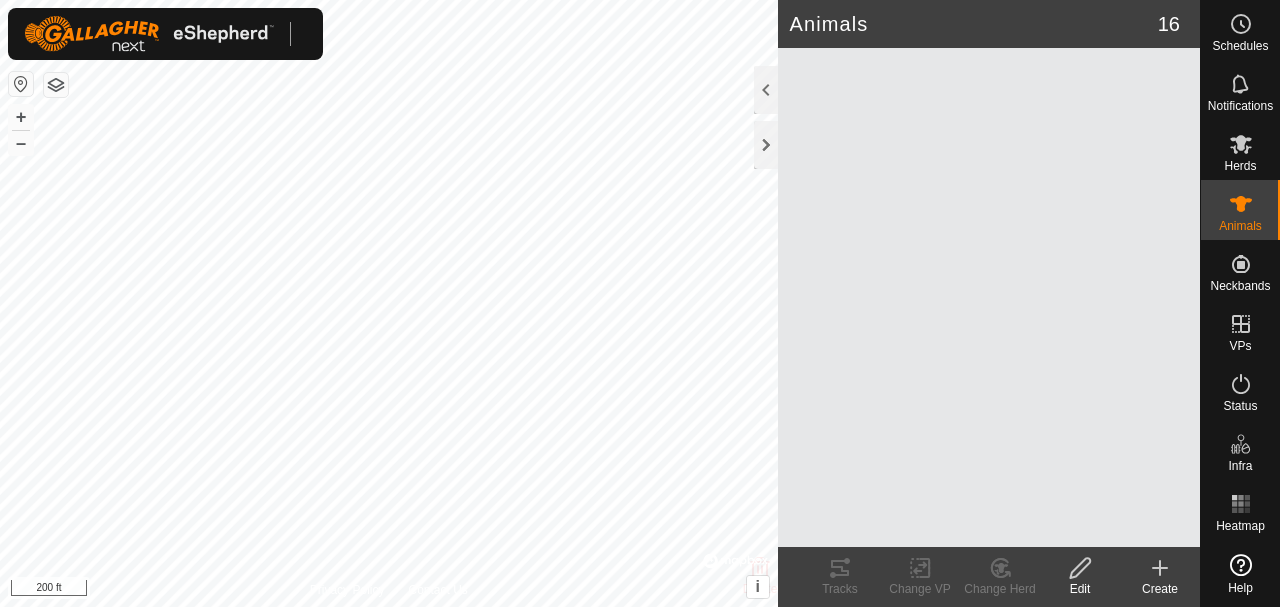 scroll, scrollTop: 0, scrollLeft: 0, axis: both 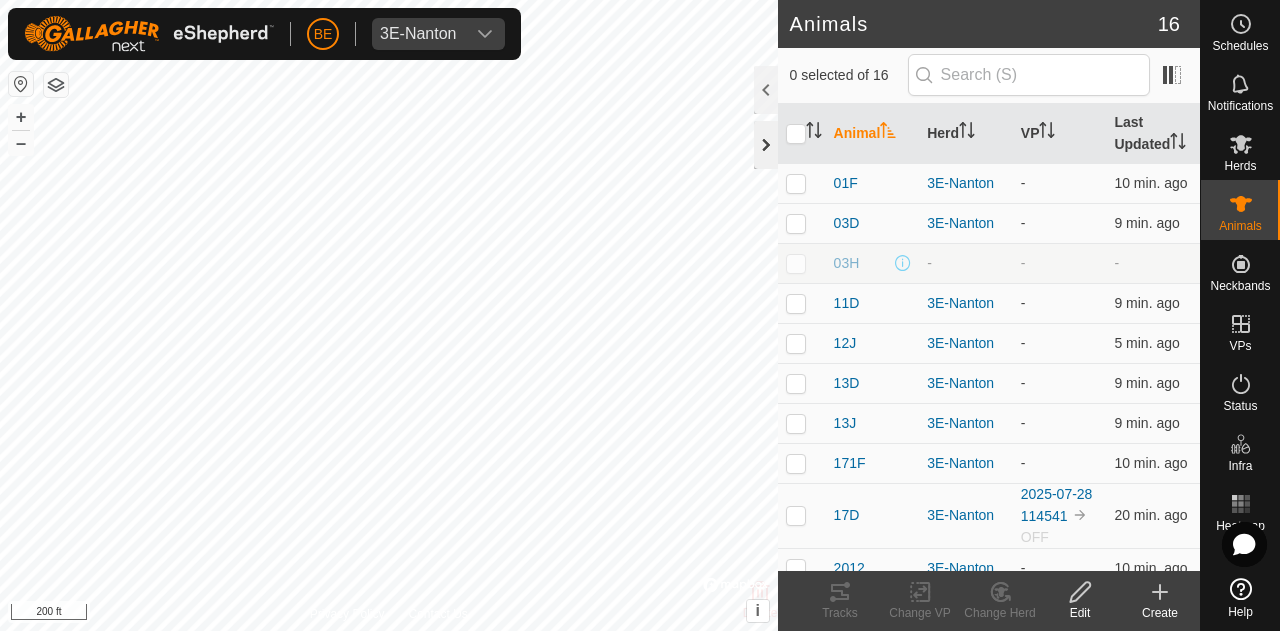 click 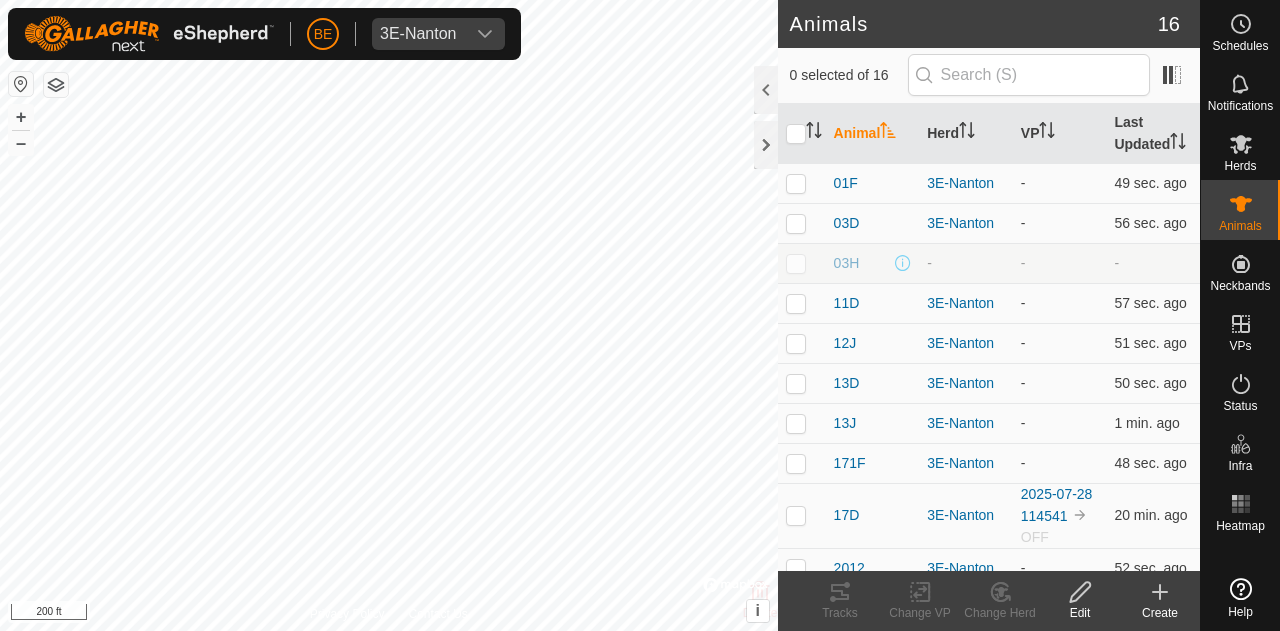 scroll, scrollTop: 0, scrollLeft: 0, axis: both 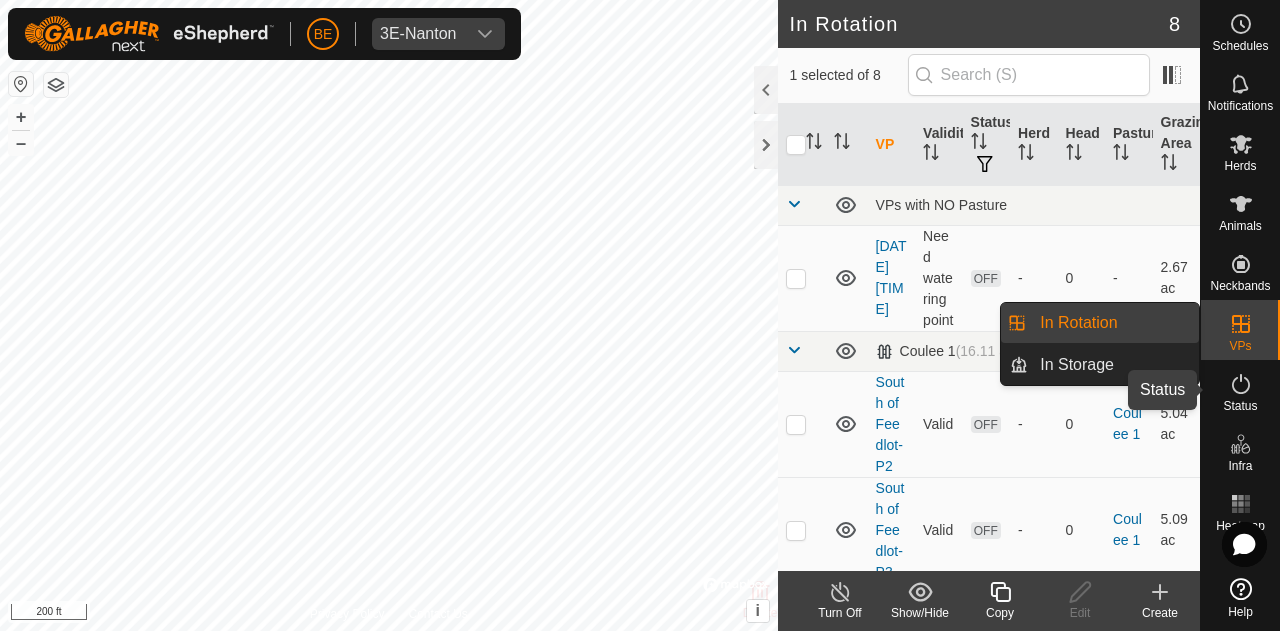 click at bounding box center (1241, 384) 